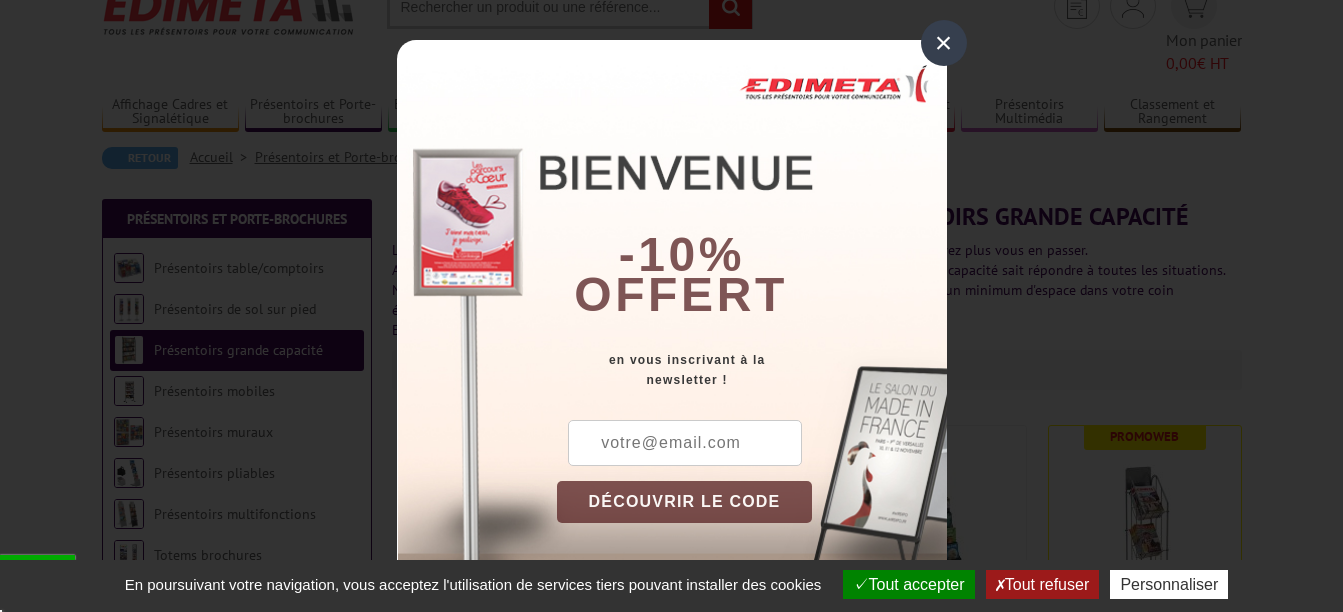 scroll, scrollTop: 100, scrollLeft: 0, axis: vertical 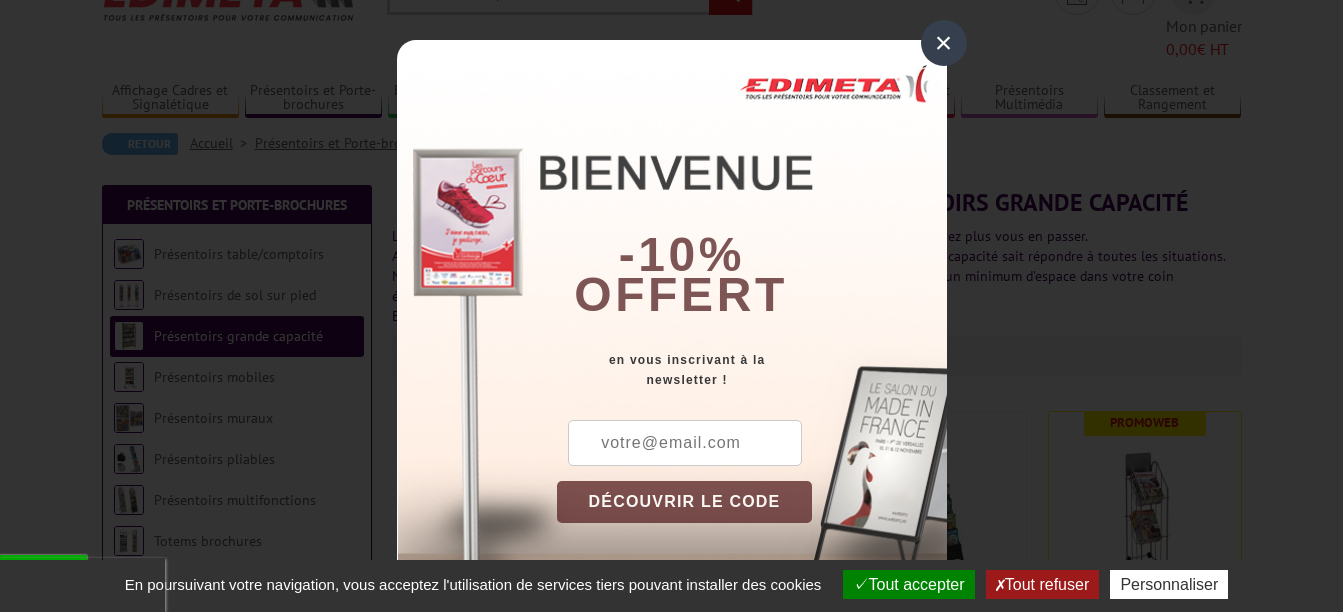 click on "×" at bounding box center (944, 43) 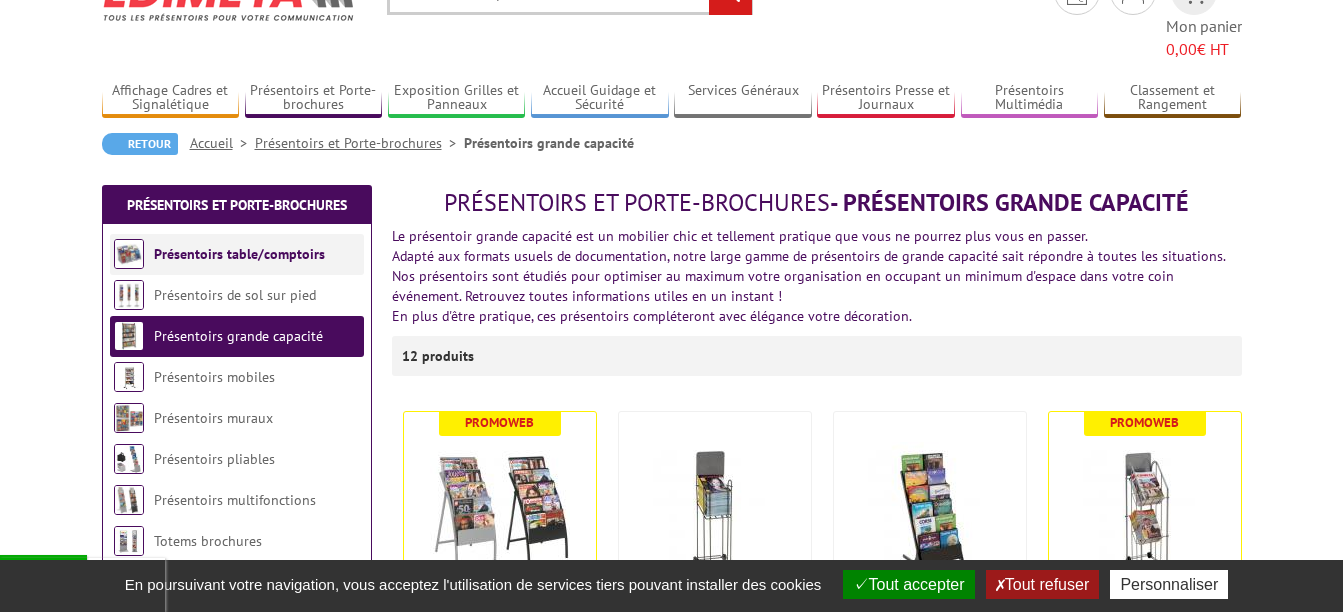 click on "Présentoirs table/comptoirs" at bounding box center [237, 254] 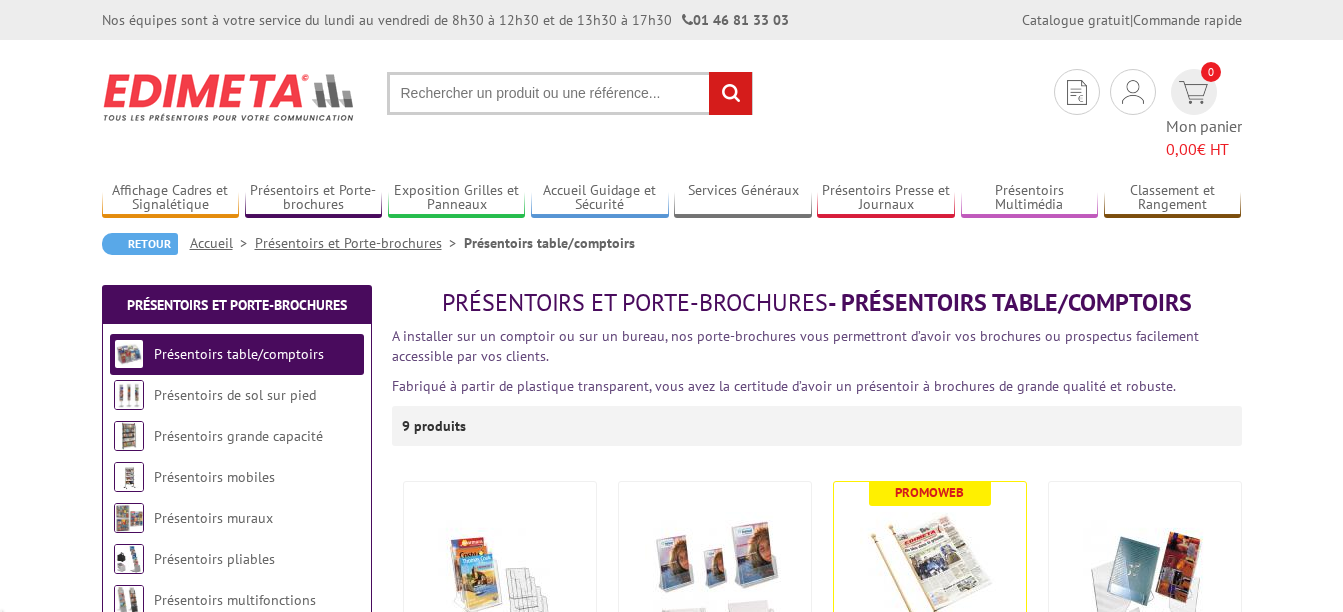 scroll, scrollTop: 0, scrollLeft: 0, axis: both 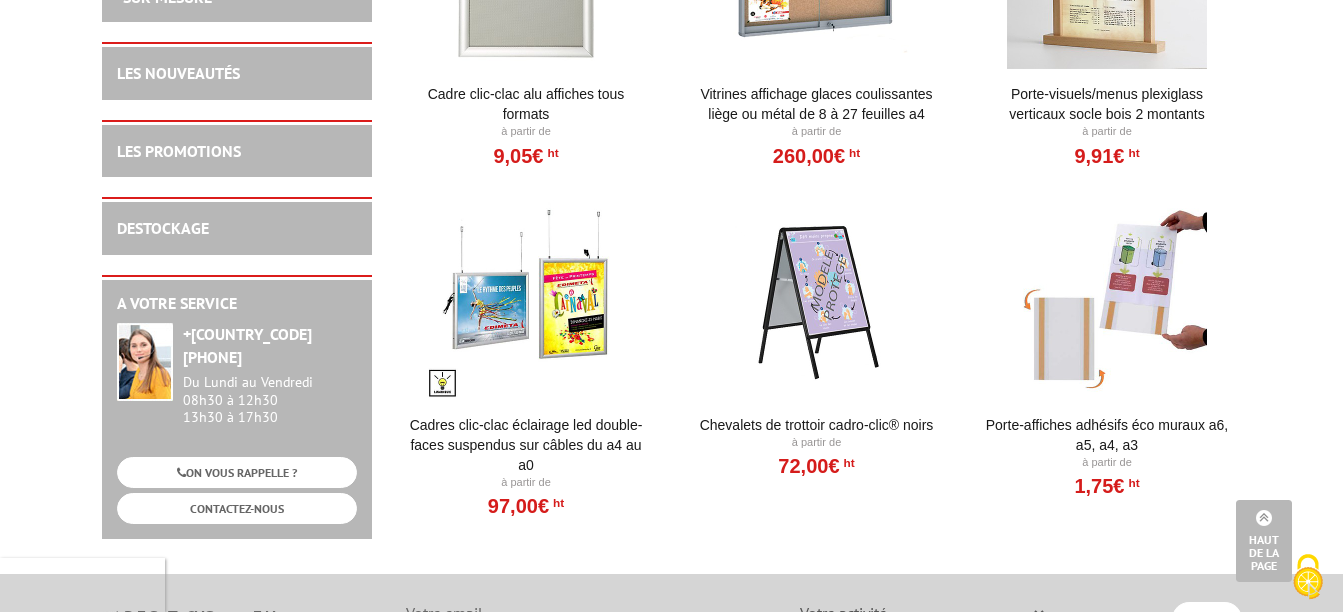 click on "DESTOCKAGE" at bounding box center (237, 228) 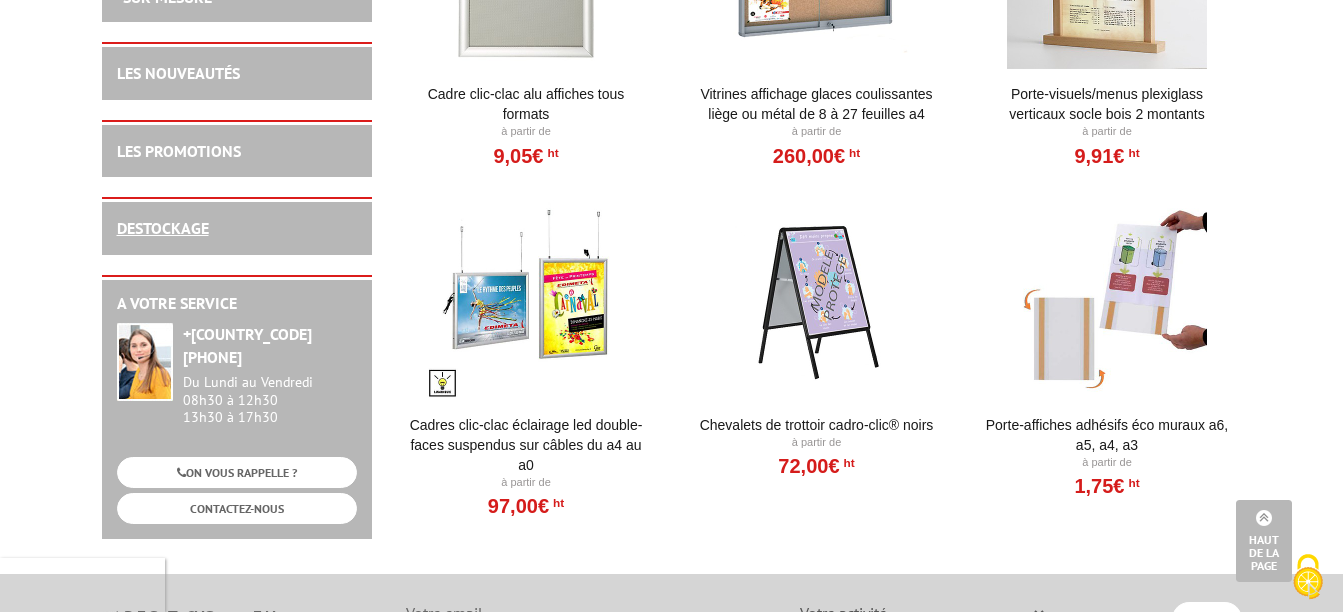 click on "DESTOCKAGE" at bounding box center (163, 228) 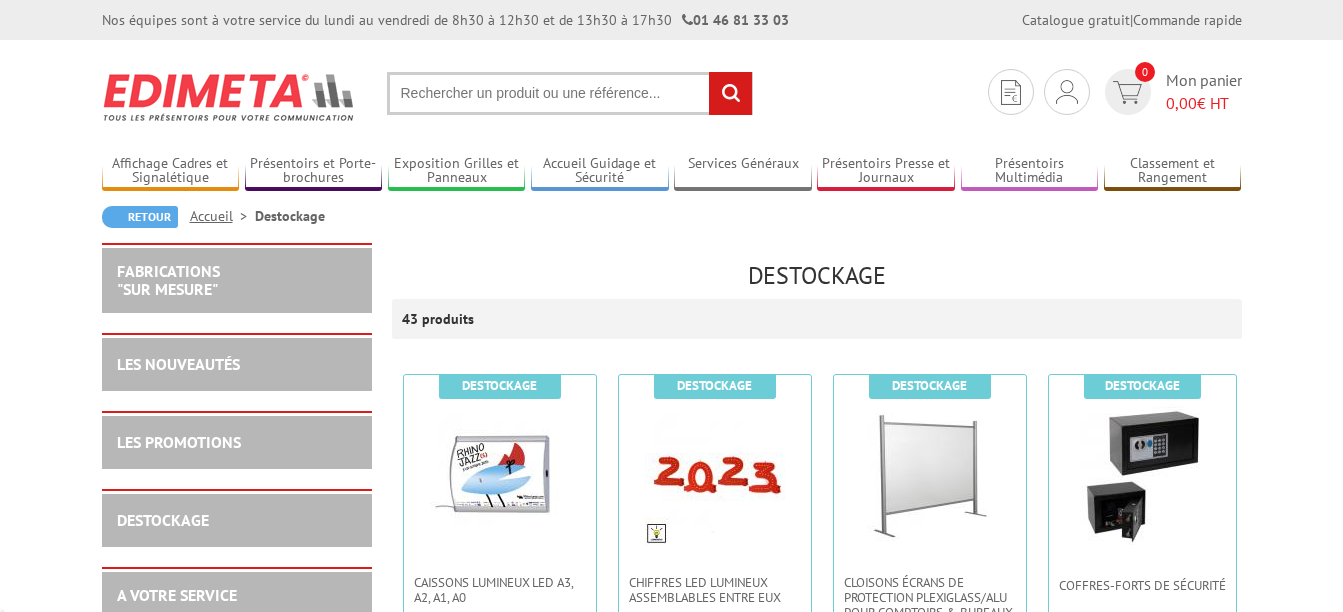 scroll, scrollTop: 0, scrollLeft: 0, axis: both 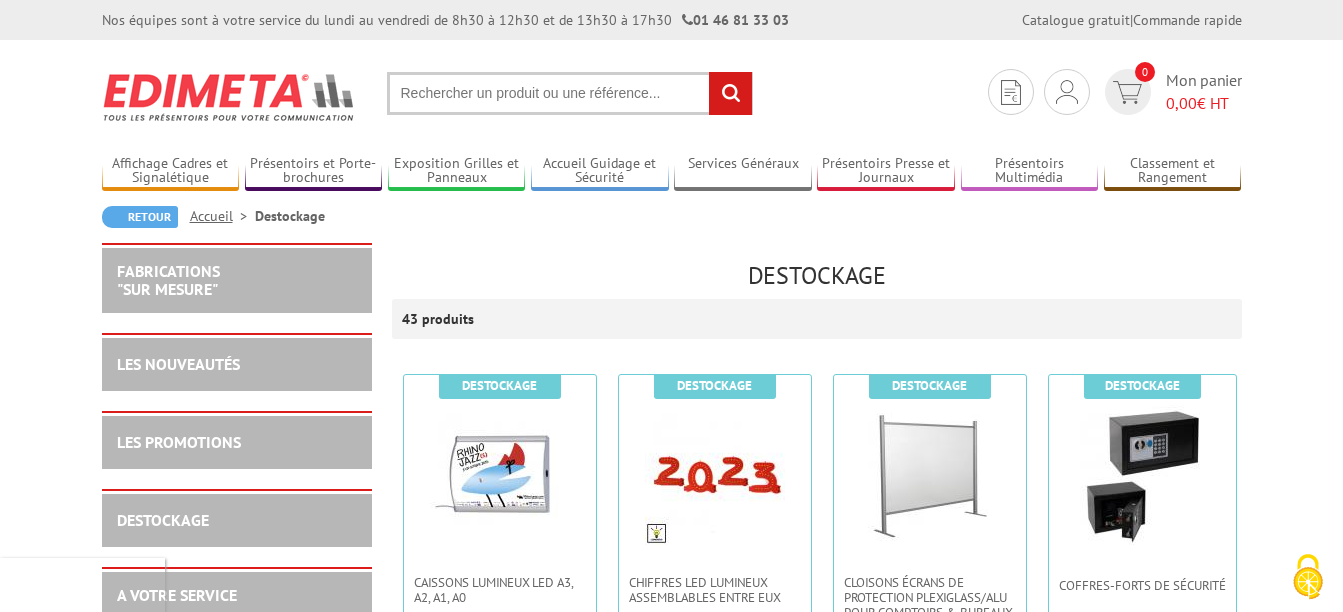 click on "Accueil" at bounding box center [222, 216] 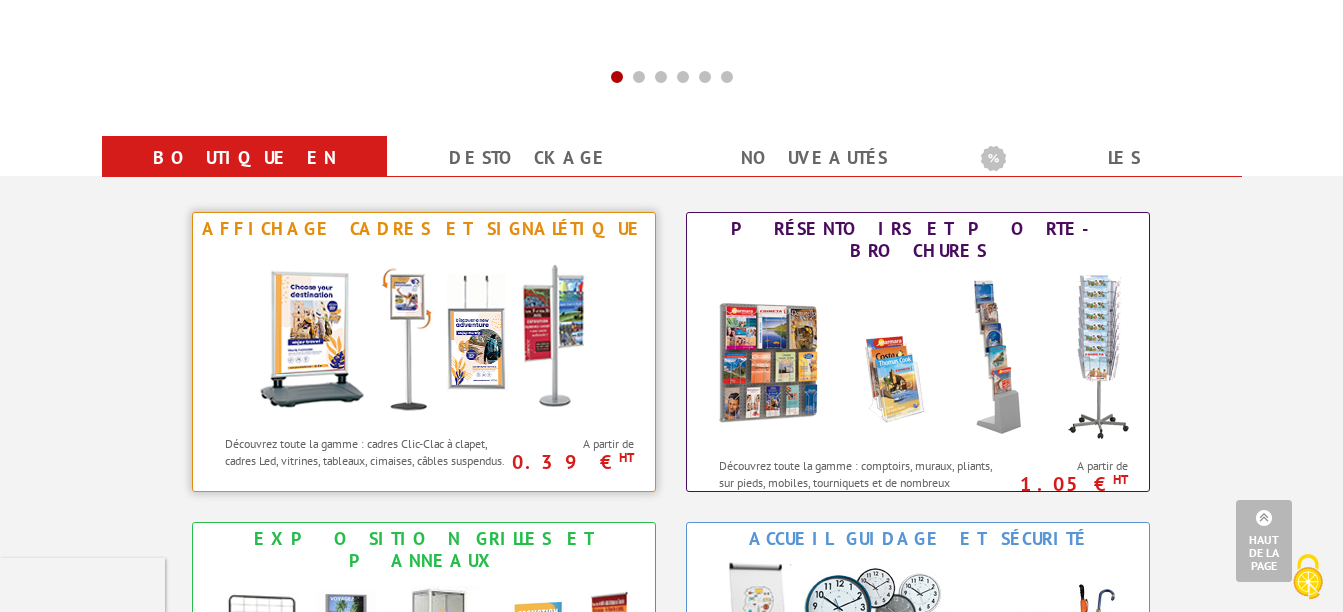 scroll, scrollTop: 772, scrollLeft: 0, axis: vertical 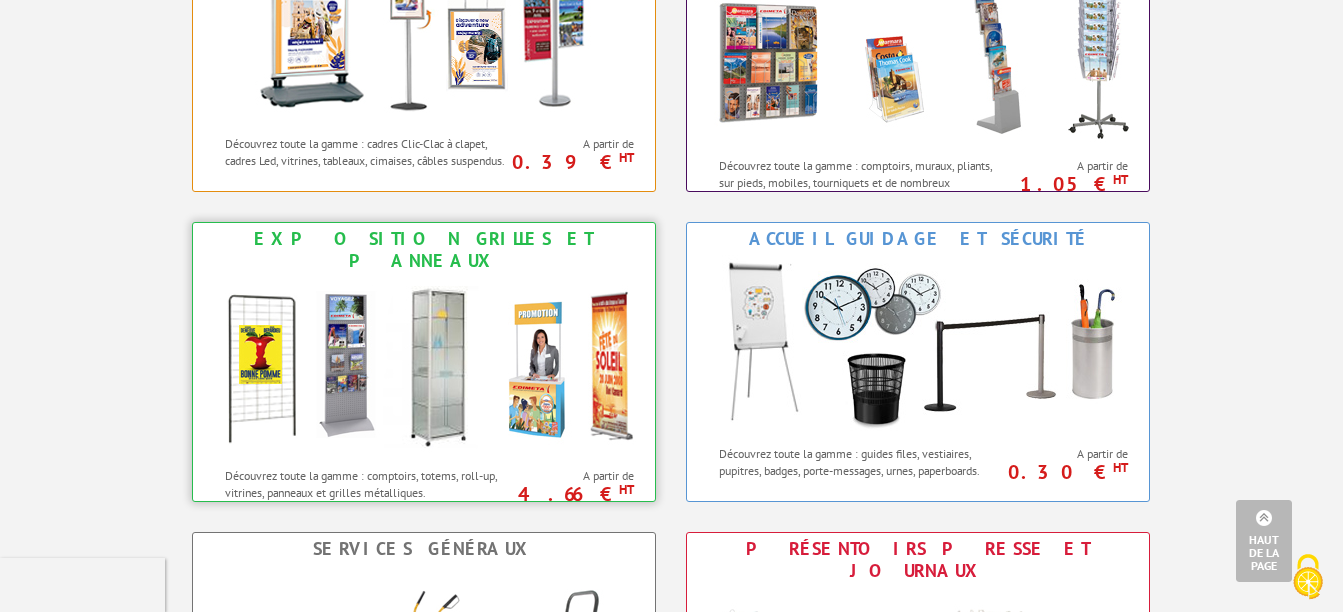 click at bounding box center [424, 367] 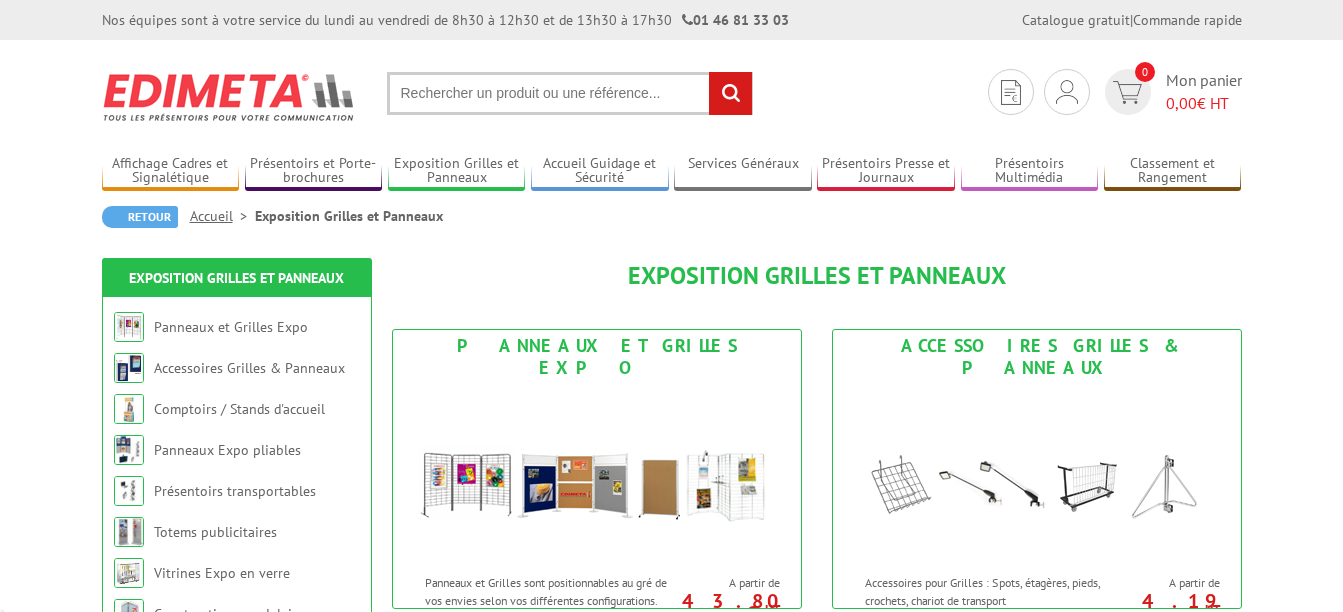 scroll, scrollTop: 0, scrollLeft: 0, axis: both 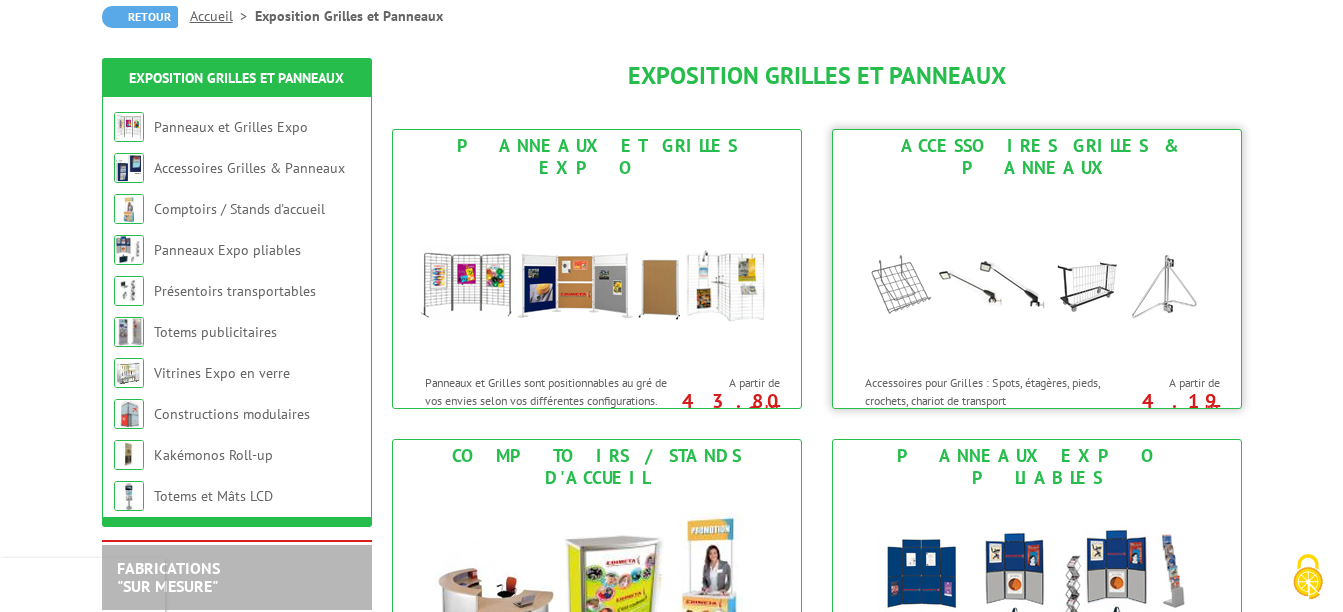 click at bounding box center [1037, 274] 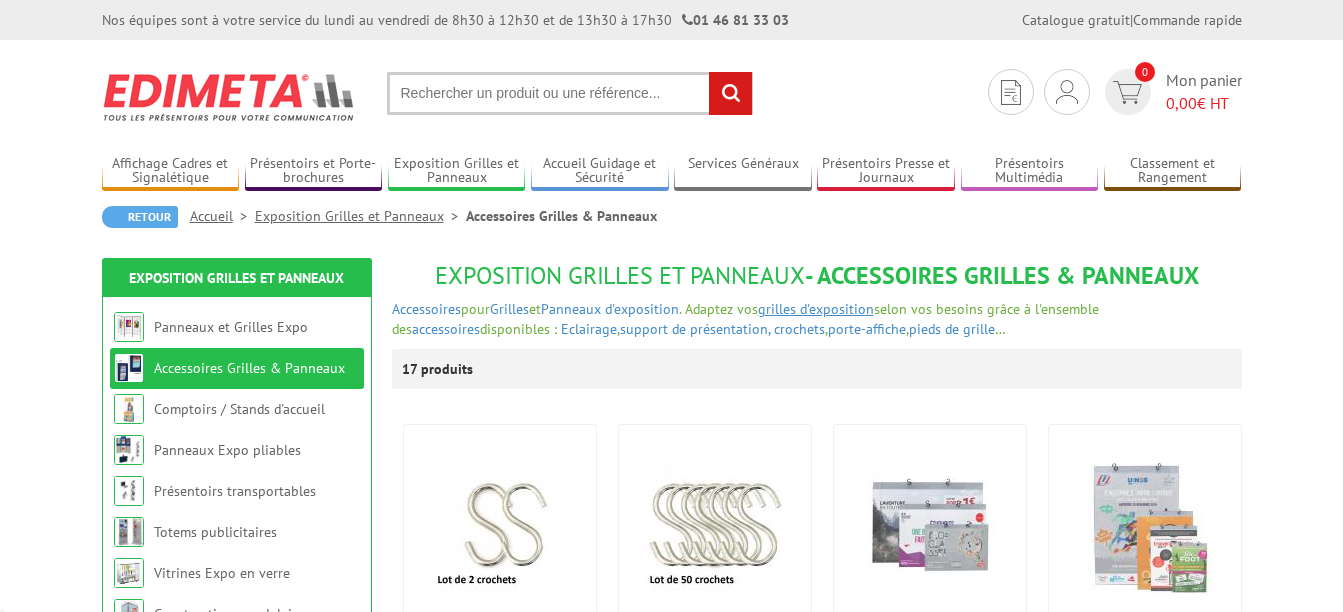 scroll, scrollTop: 0, scrollLeft: 0, axis: both 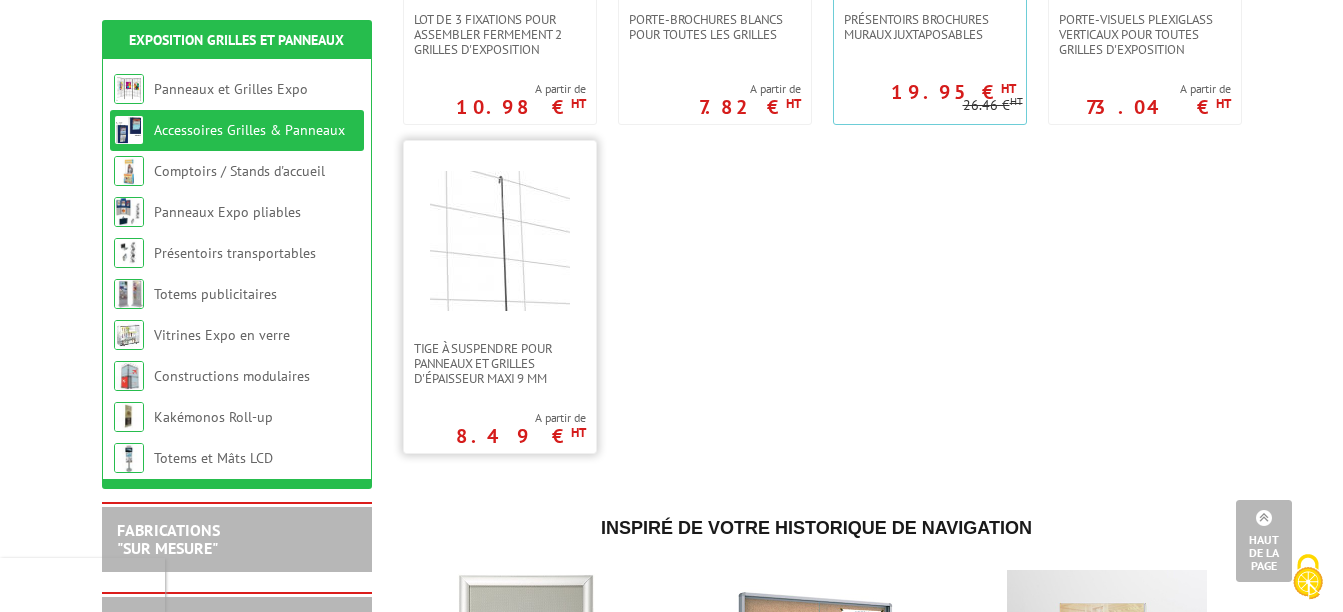 click at bounding box center (500, 241) 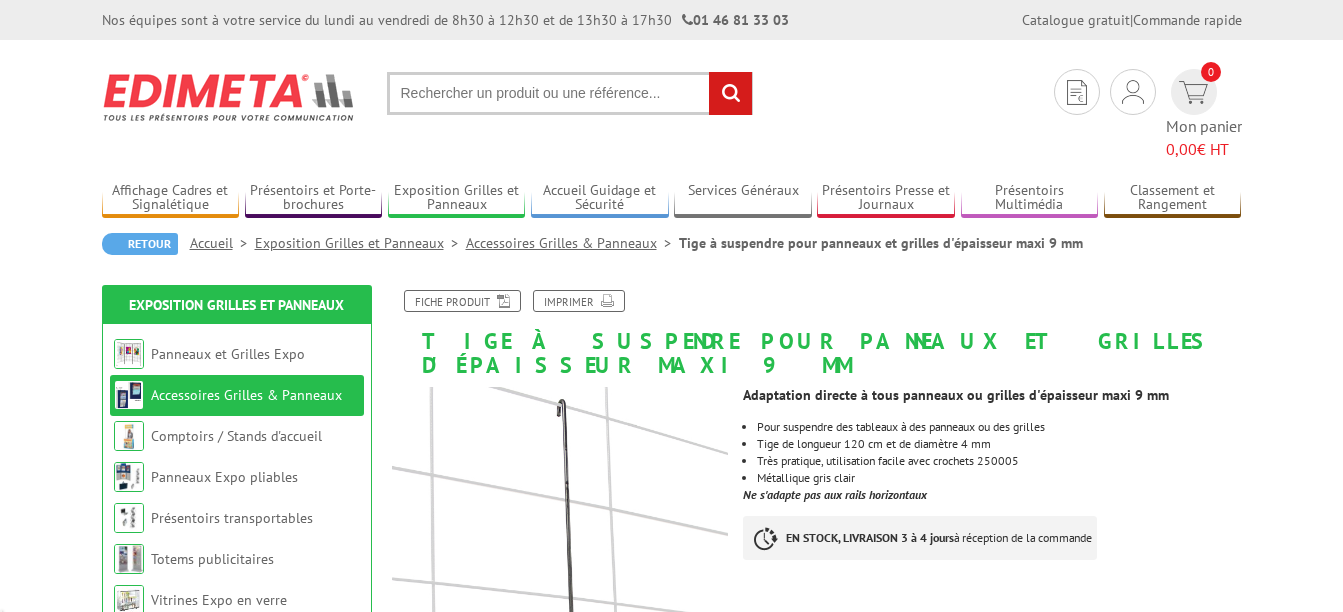 scroll, scrollTop: 100, scrollLeft: 0, axis: vertical 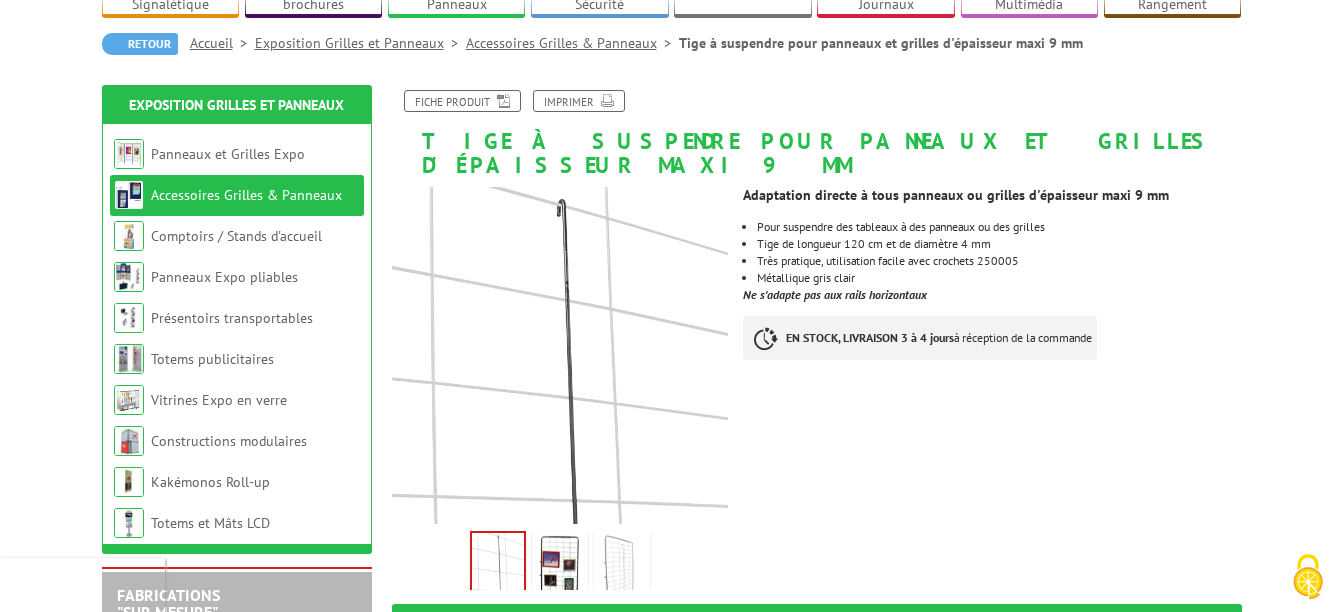 click at bounding box center [560, 566] 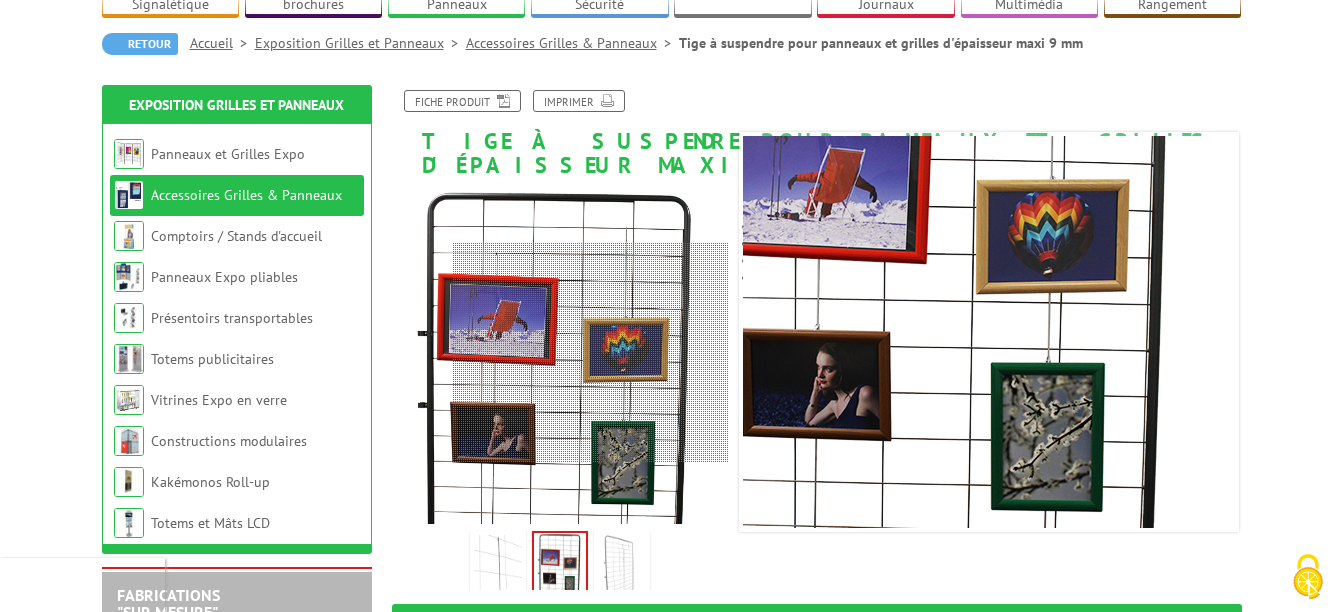 scroll, scrollTop: 300, scrollLeft: 0, axis: vertical 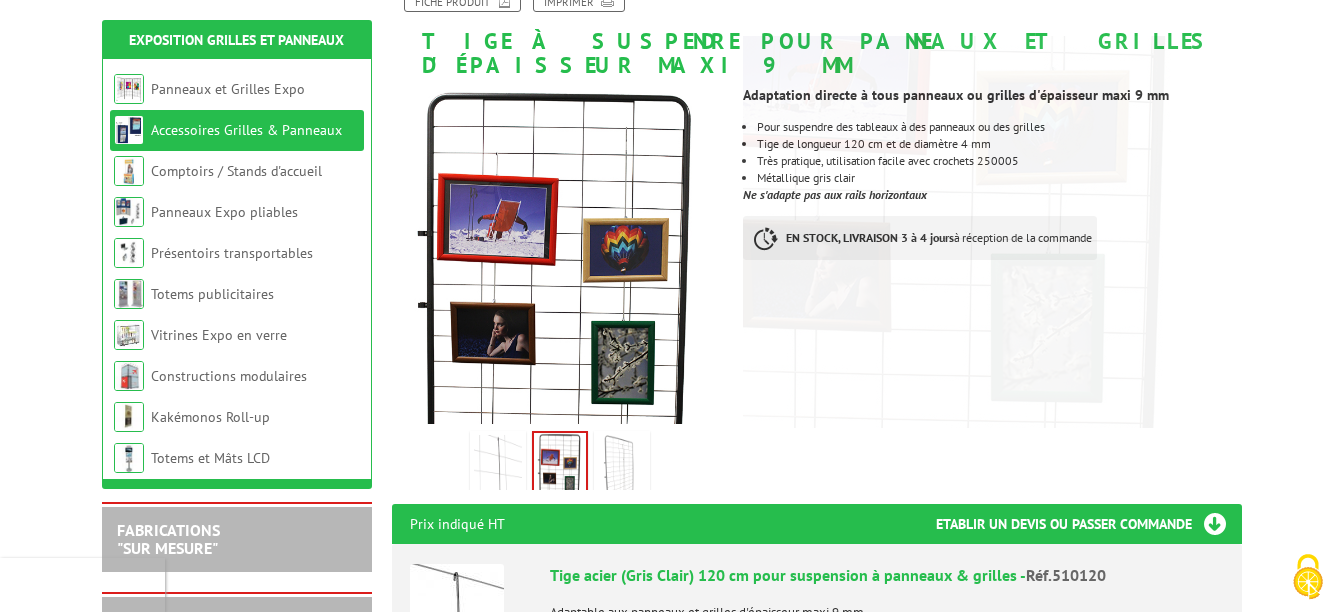 click at bounding box center (622, 466) 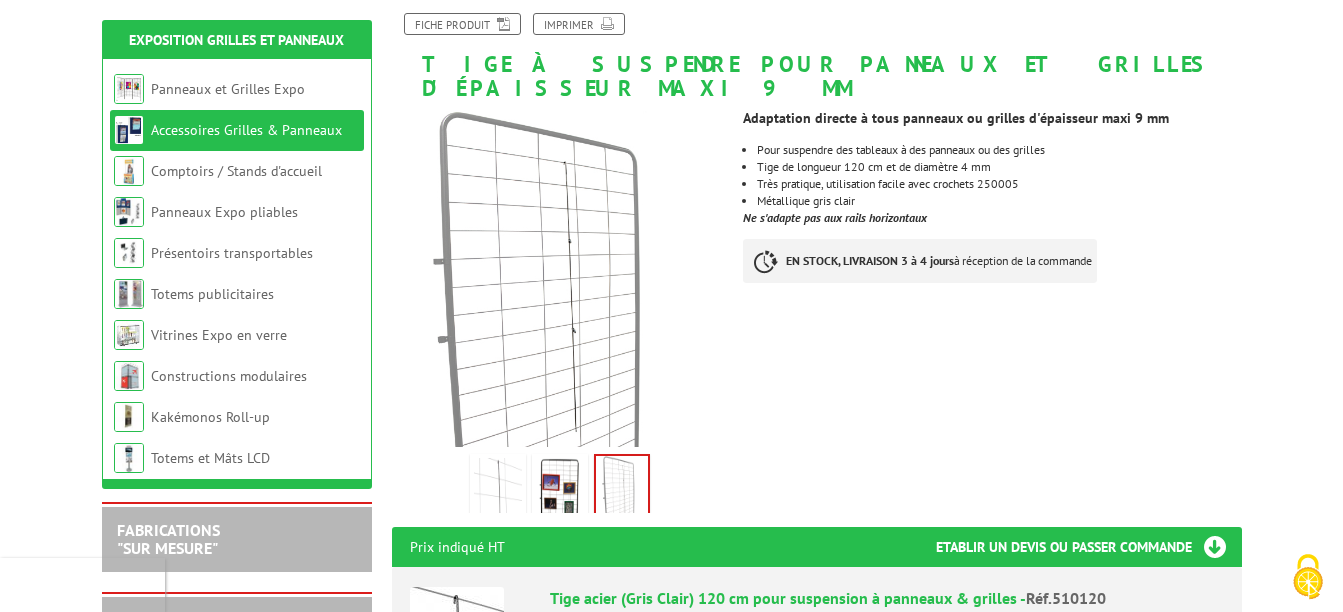 scroll, scrollTop: 300, scrollLeft: 0, axis: vertical 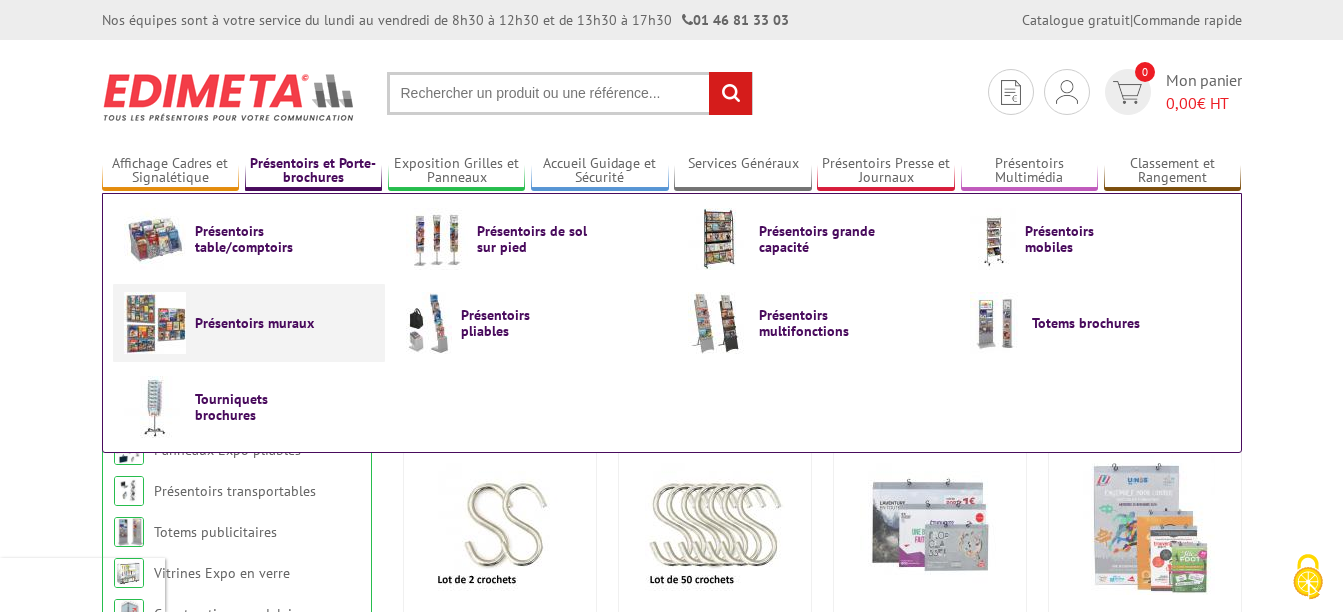 click on "Présentoirs muraux" at bounding box center (255, 323) 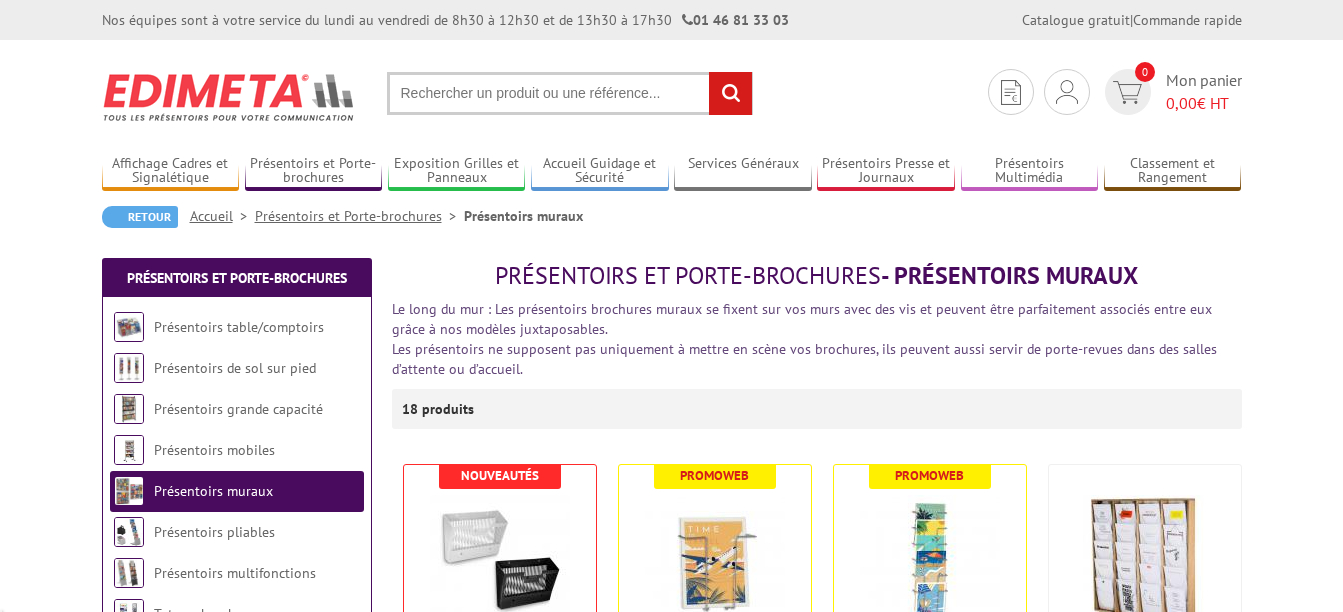 scroll, scrollTop: 0, scrollLeft: 0, axis: both 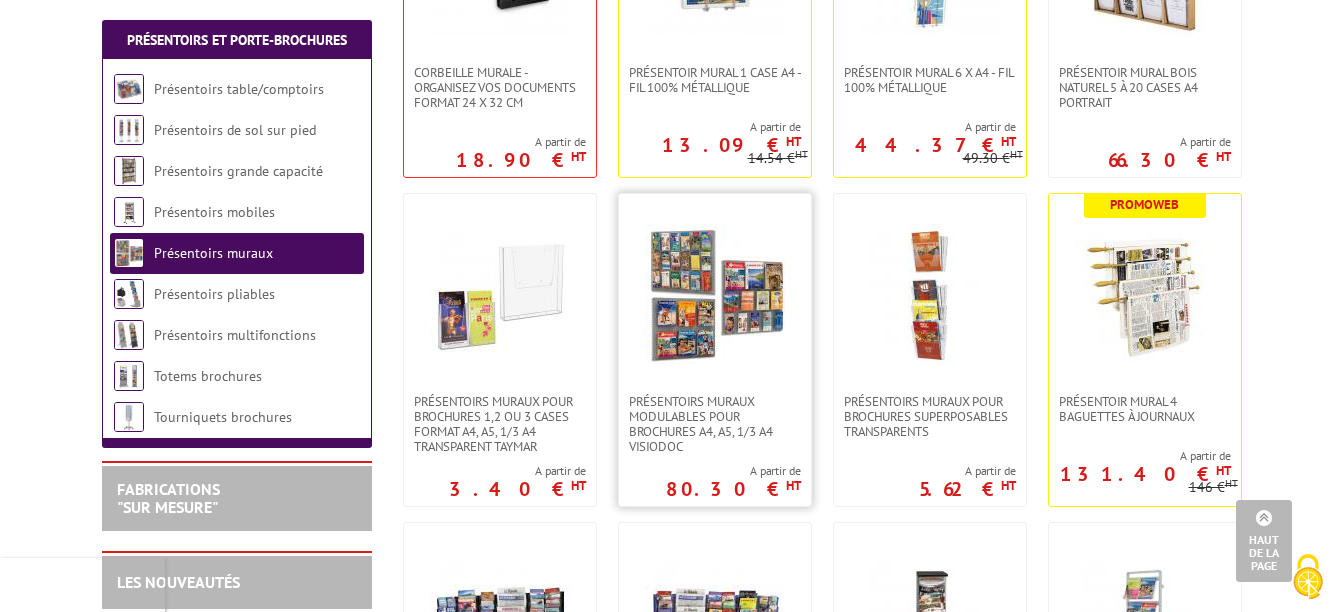 click at bounding box center (715, 294) 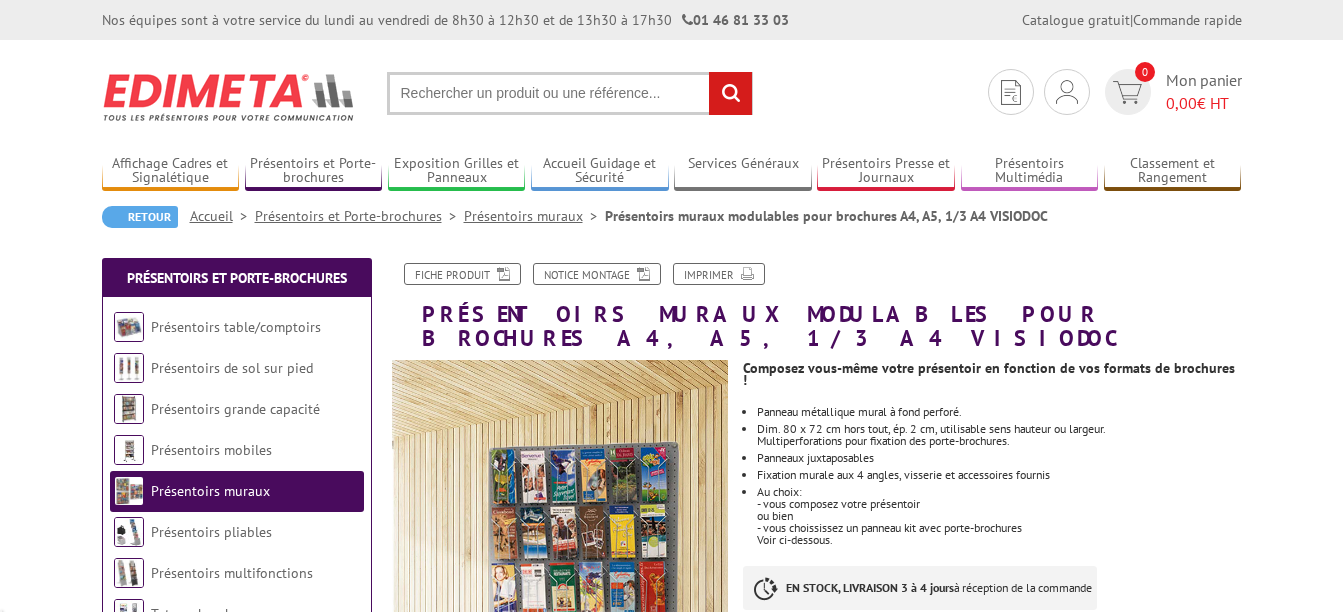 scroll, scrollTop: 0, scrollLeft: 0, axis: both 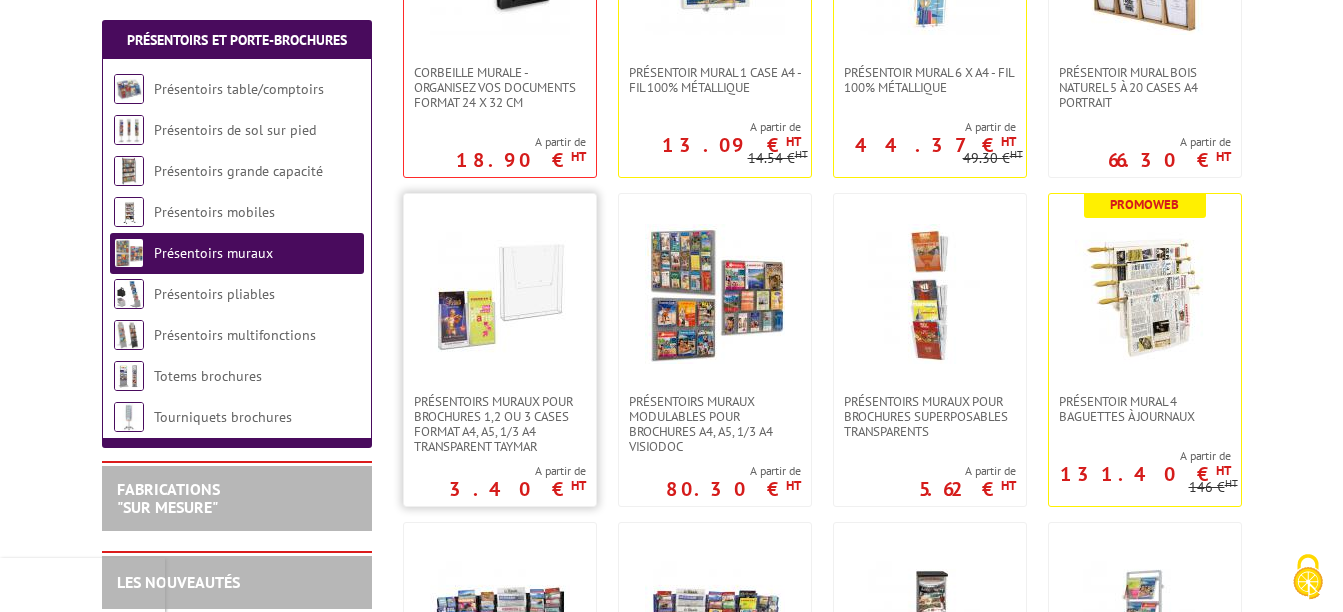 click at bounding box center [500, 294] 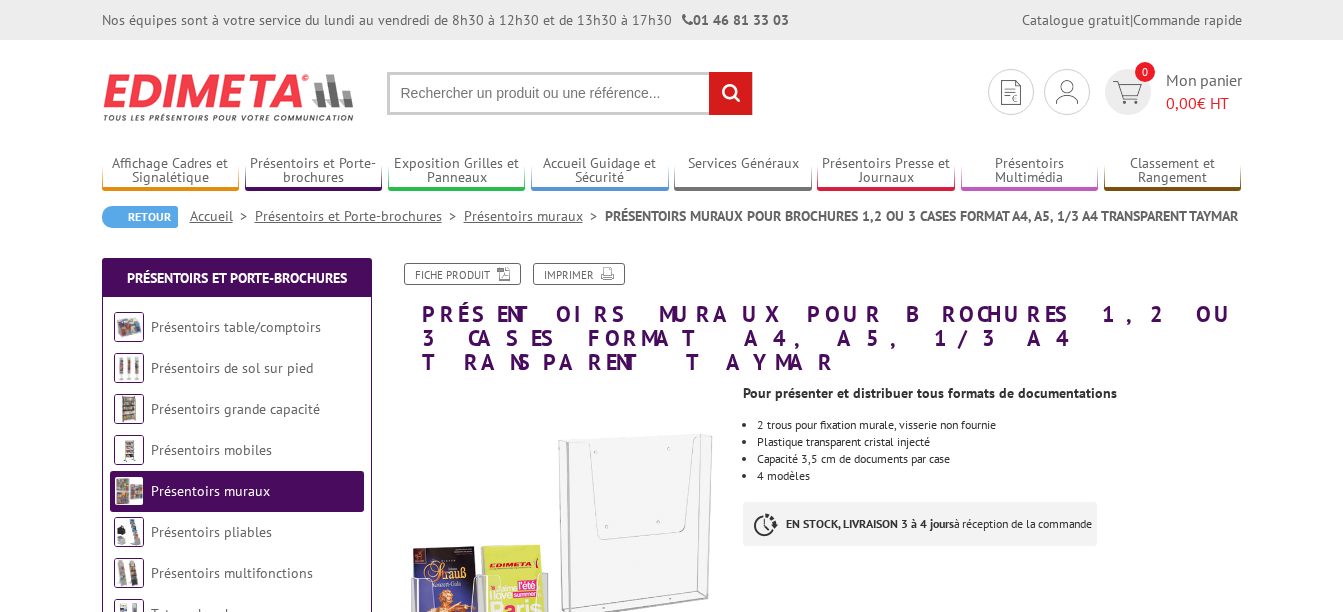 scroll, scrollTop: 0, scrollLeft: 0, axis: both 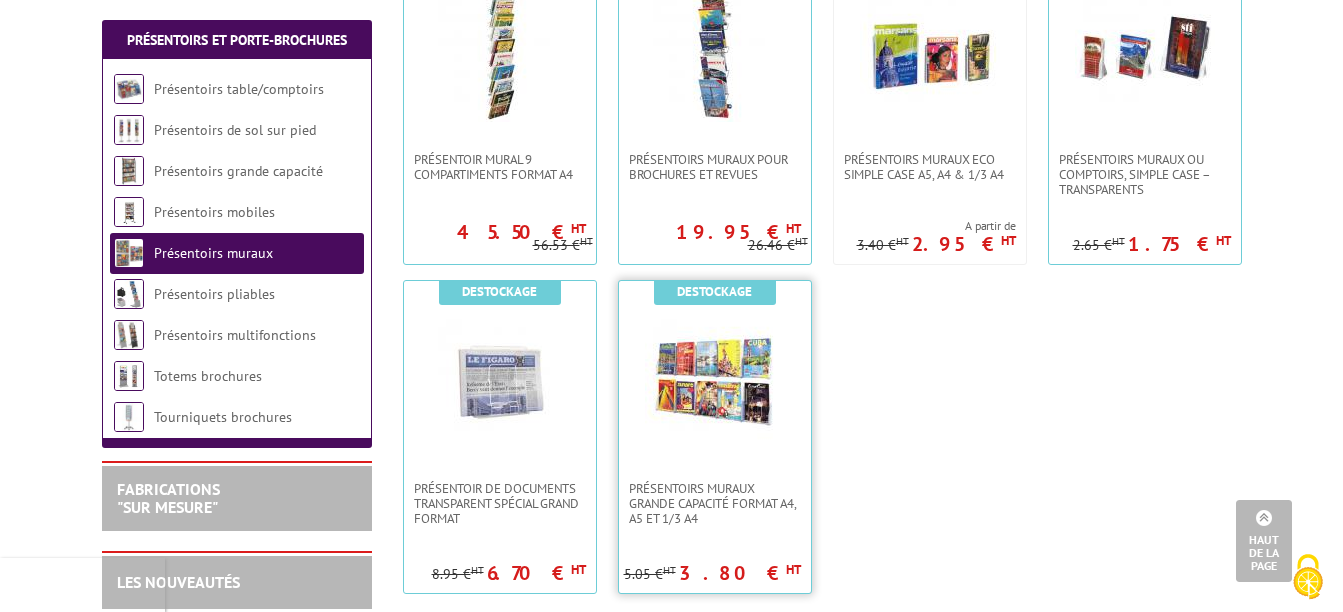 click at bounding box center [715, 381] 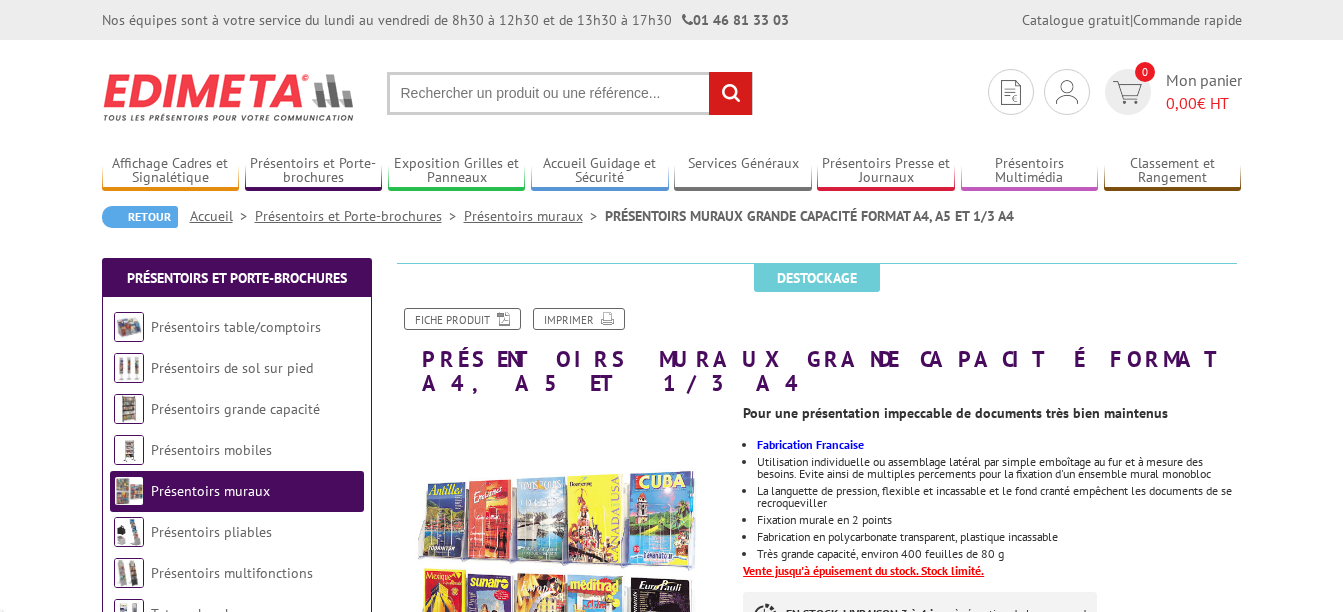 scroll, scrollTop: 0, scrollLeft: 0, axis: both 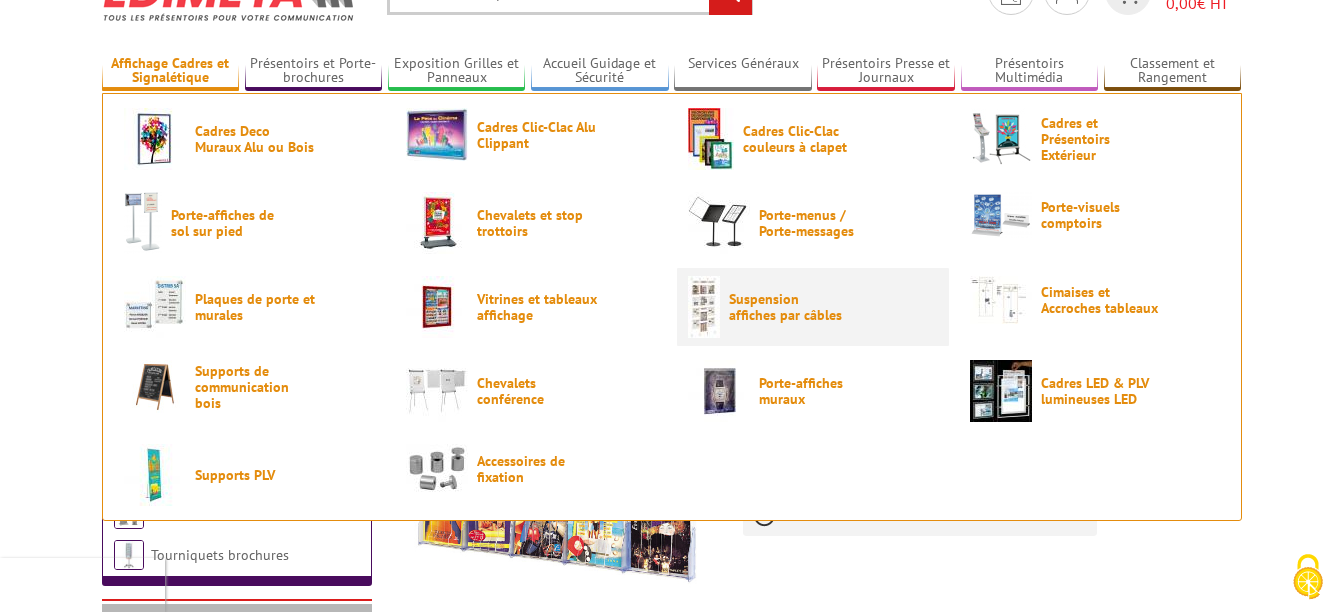 click on "Suspension affiches par câbles" at bounding box center [789, 307] 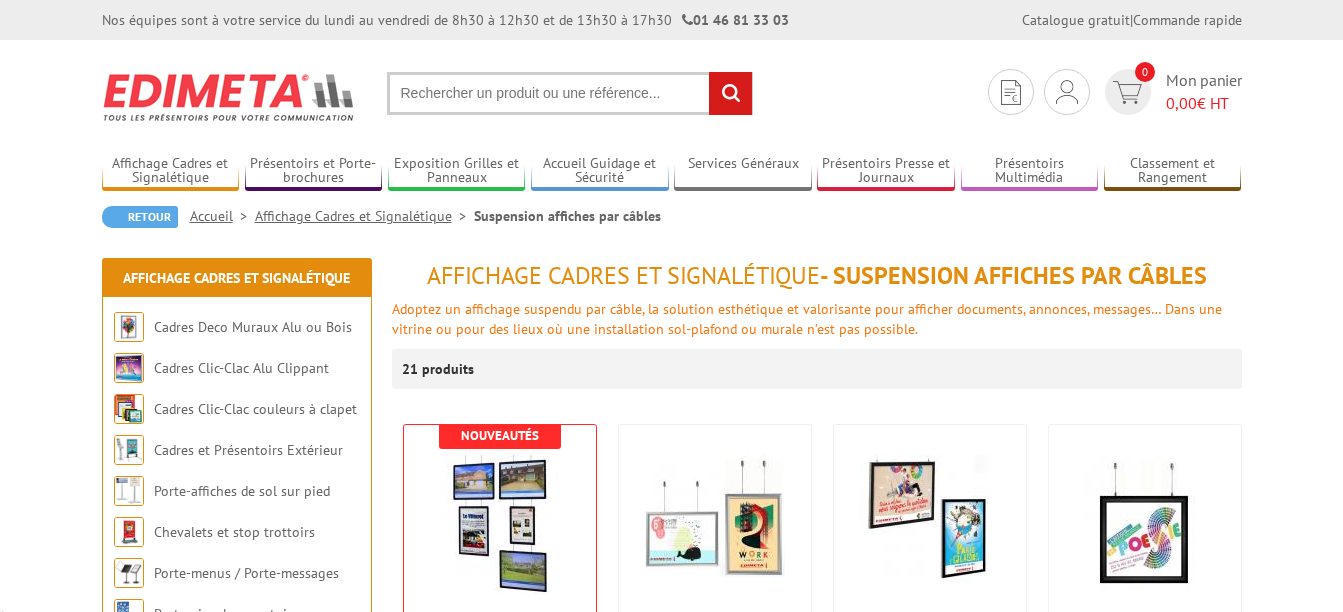 scroll, scrollTop: 0, scrollLeft: 0, axis: both 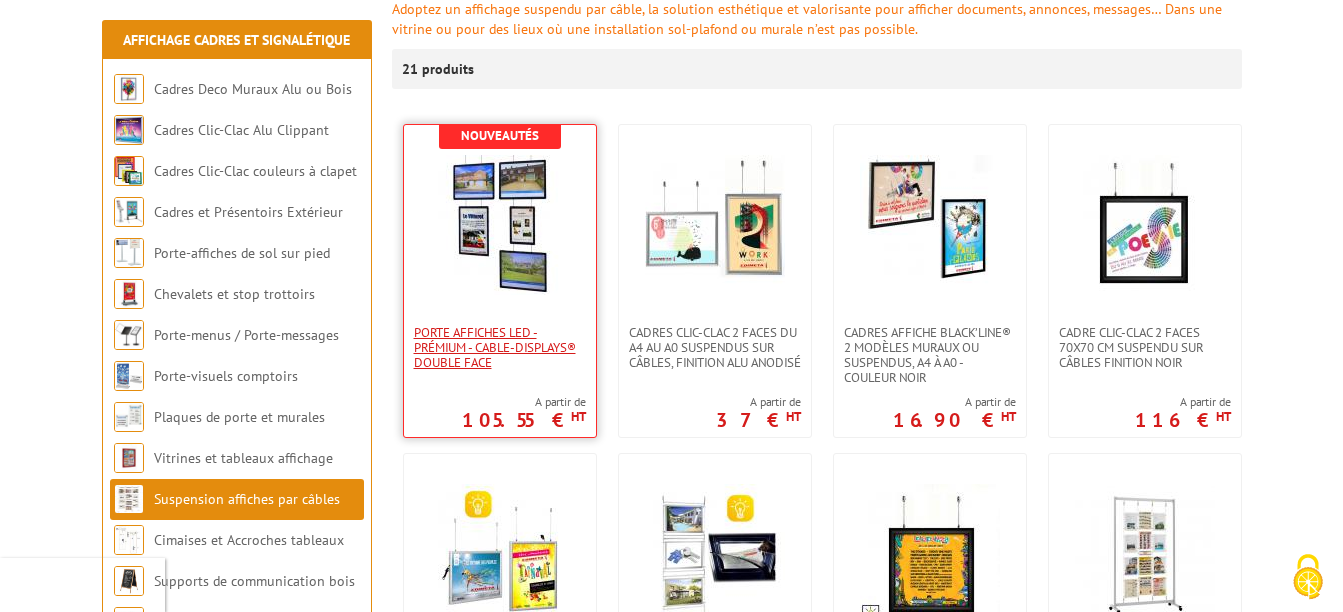 click on "Porte Affiches LED - Prémium - Cable-Displays® Double face" at bounding box center [500, 347] 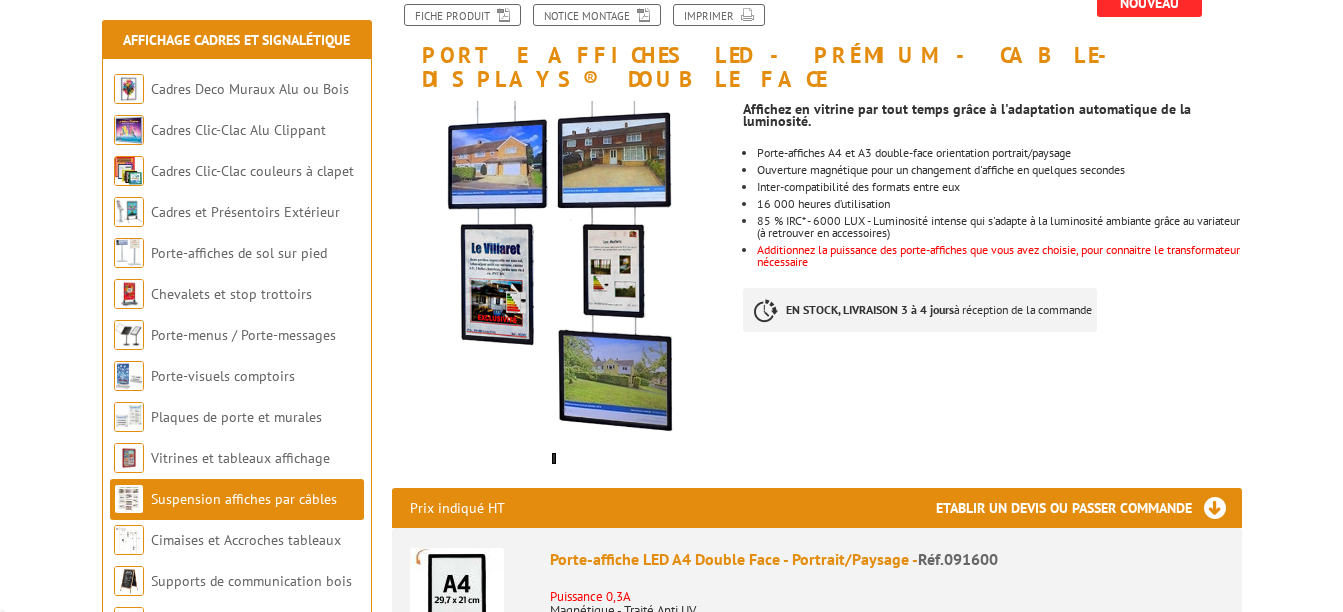 scroll, scrollTop: 300, scrollLeft: 0, axis: vertical 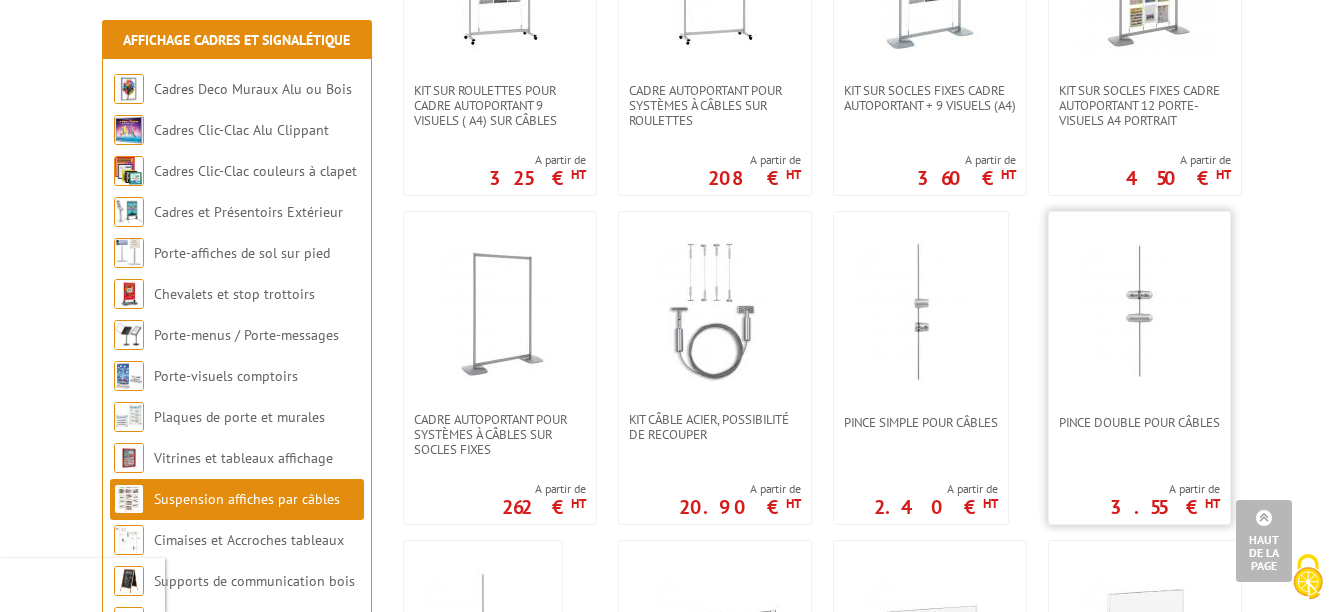 click at bounding box center (1139, 312) 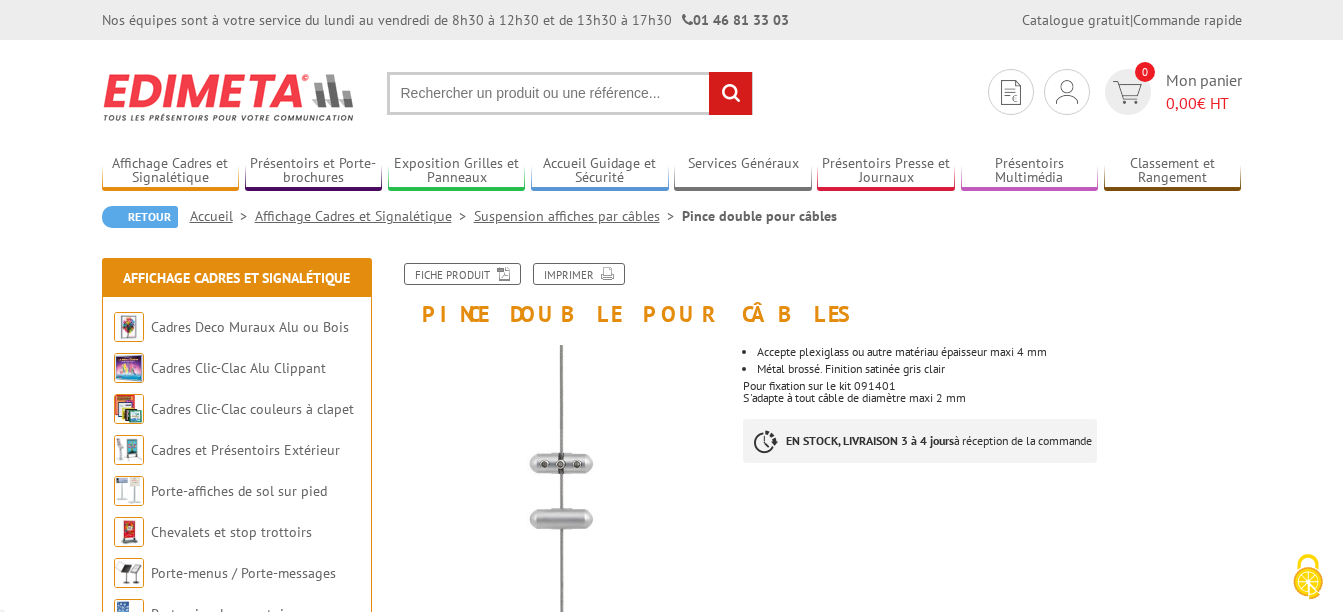 scroll, scrollTop: 0, scrollLeft: 0, axis: both 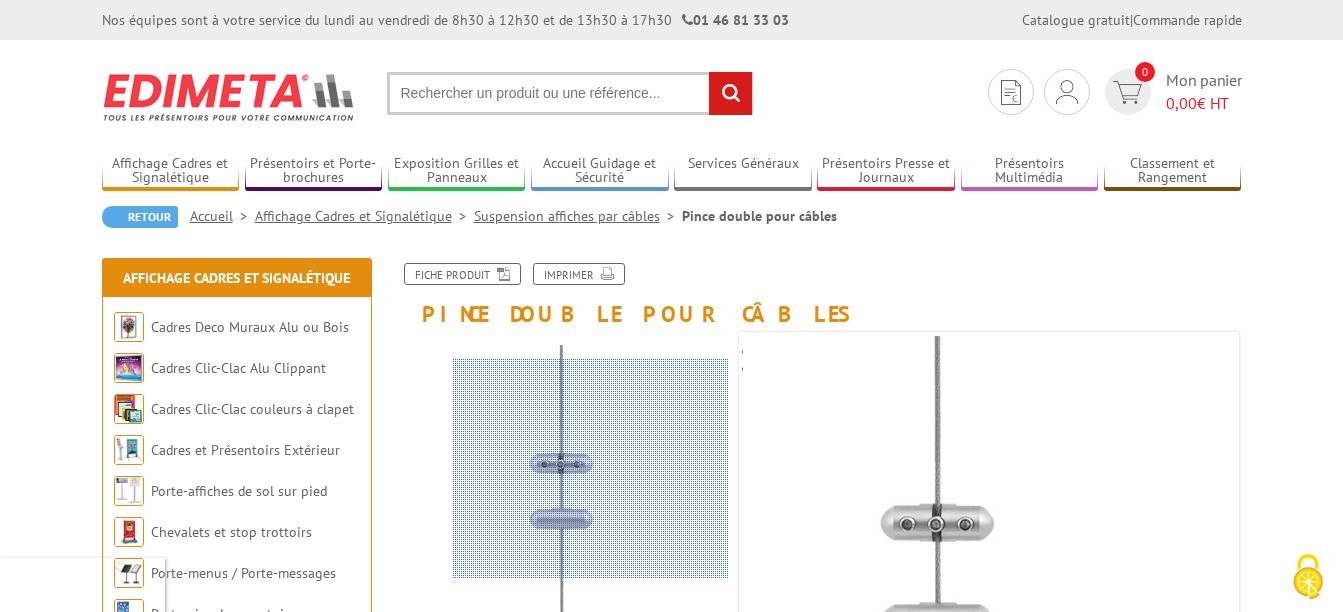 click at bounding box center (591, 469) 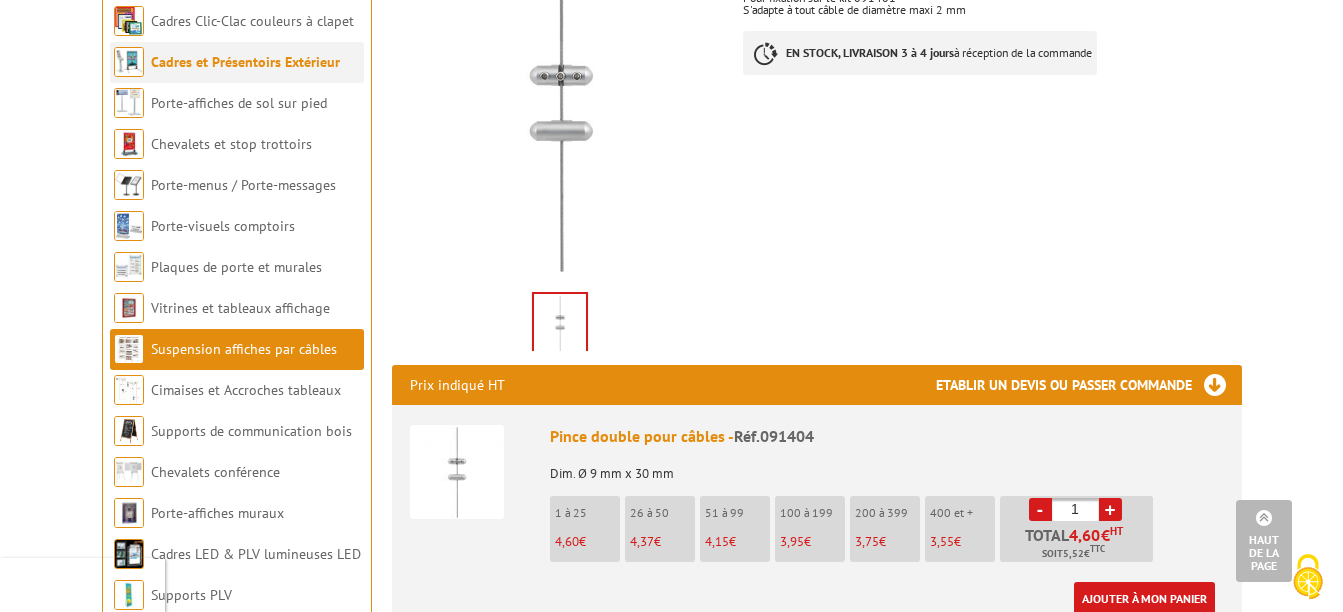 scroll, scrollTop: 300, scrollLeft: 0, axis: vertical 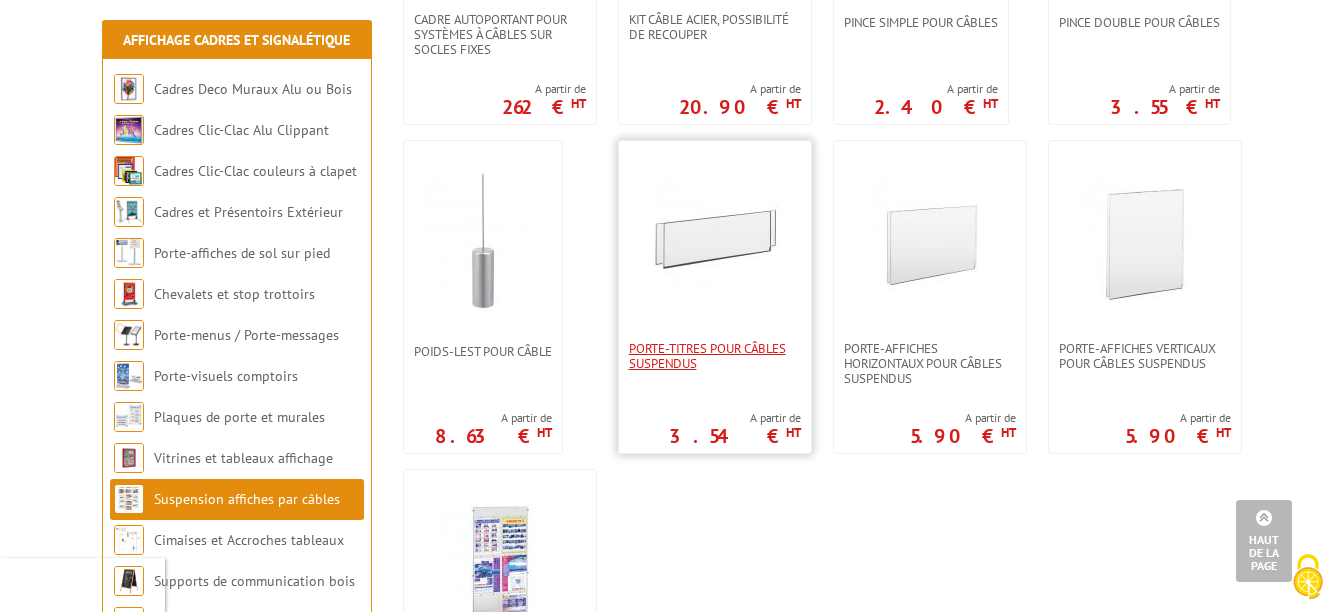 click on "Porte-titres pour câbles suspendus" at bounding box center (715, 356) 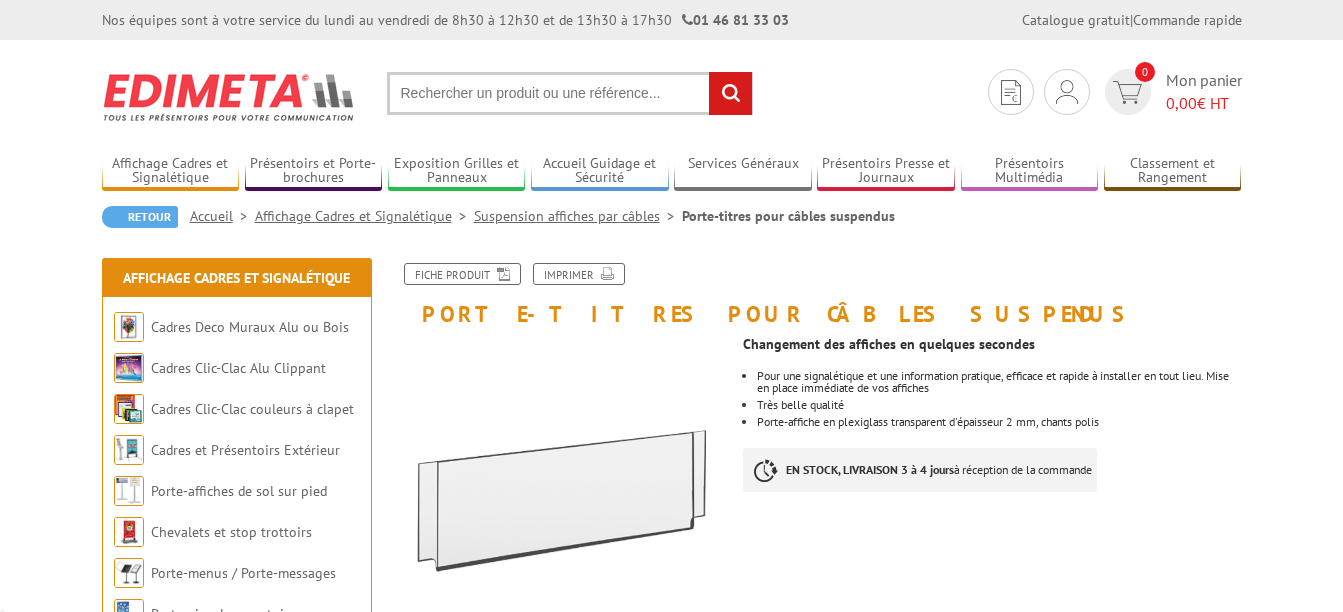 scroll, scrollTop: 0, scrollLeft: 0, axis: both 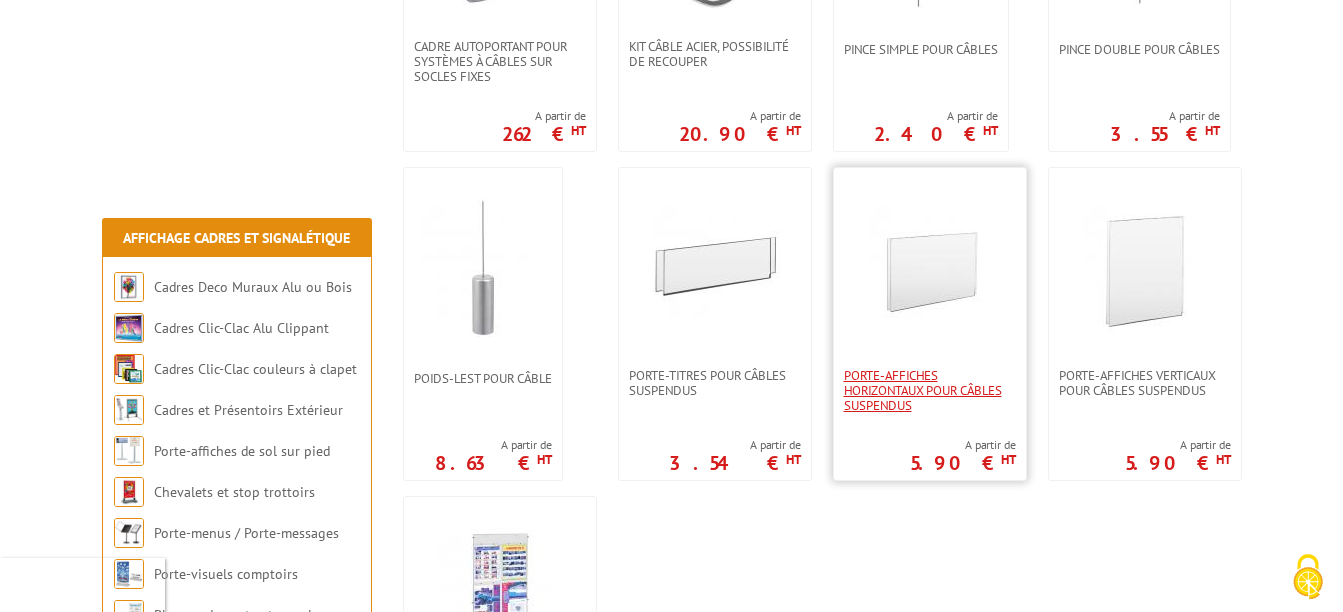 click on "Porte-affiches horizontaux pour câbles suspendus" at bounding box center (930, 390) 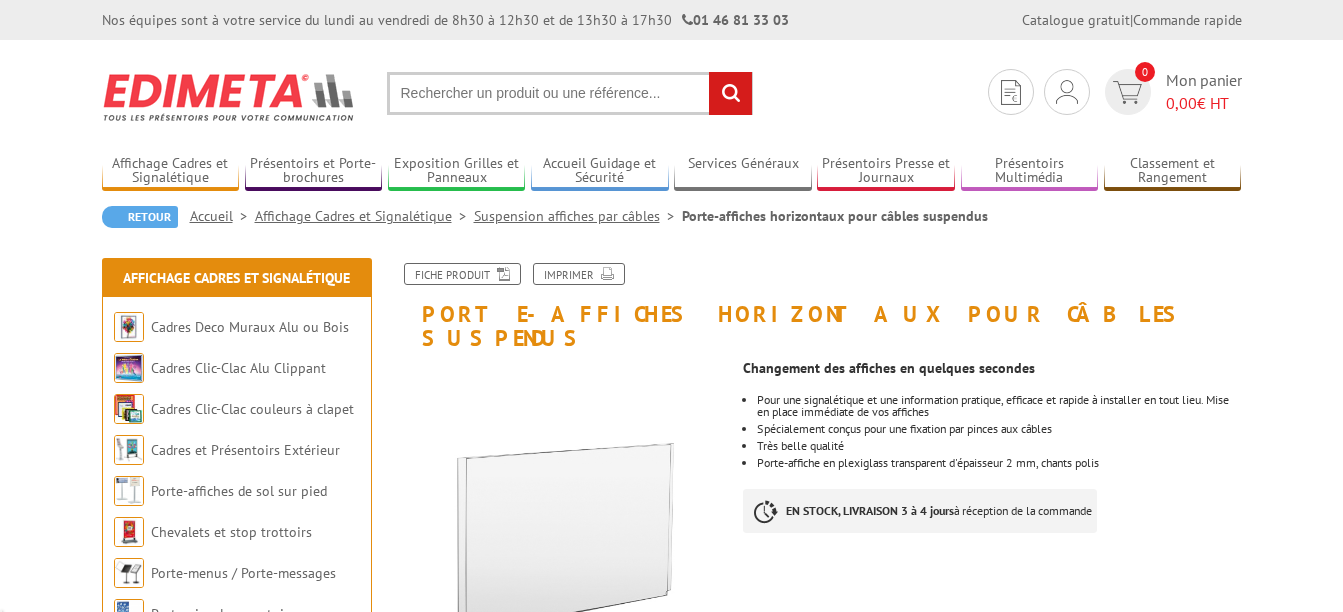 scroll, scrollTop: 0, scrollLeft: 0, axis: both 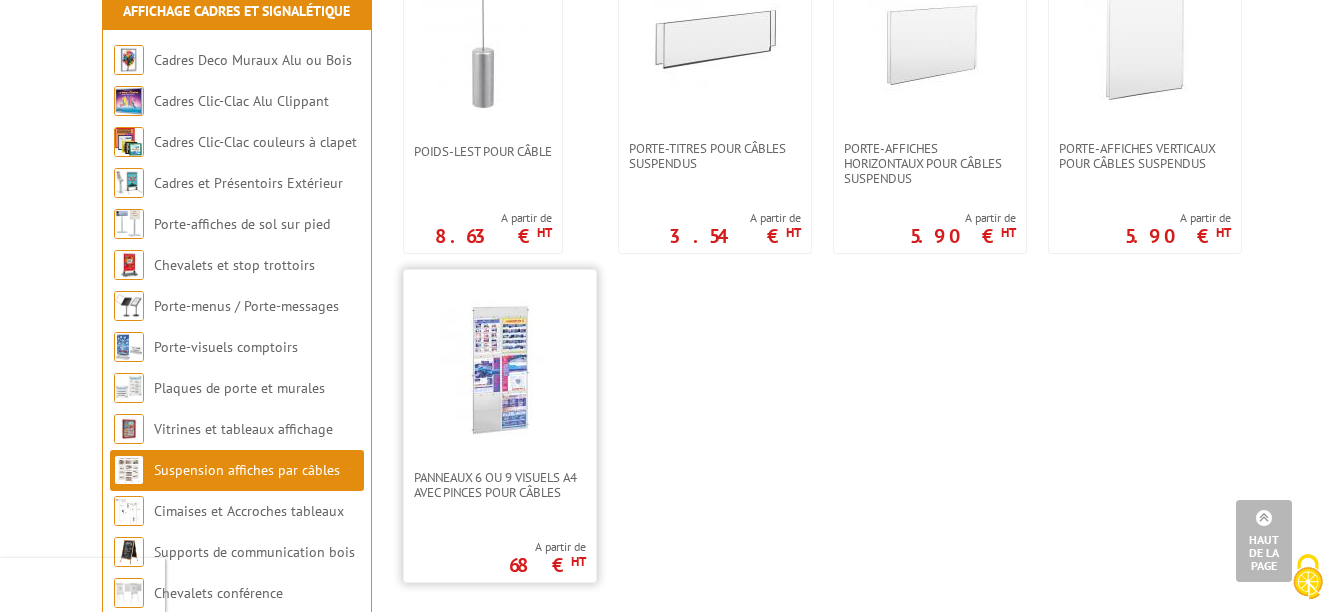click at bounding box center [500, 370] 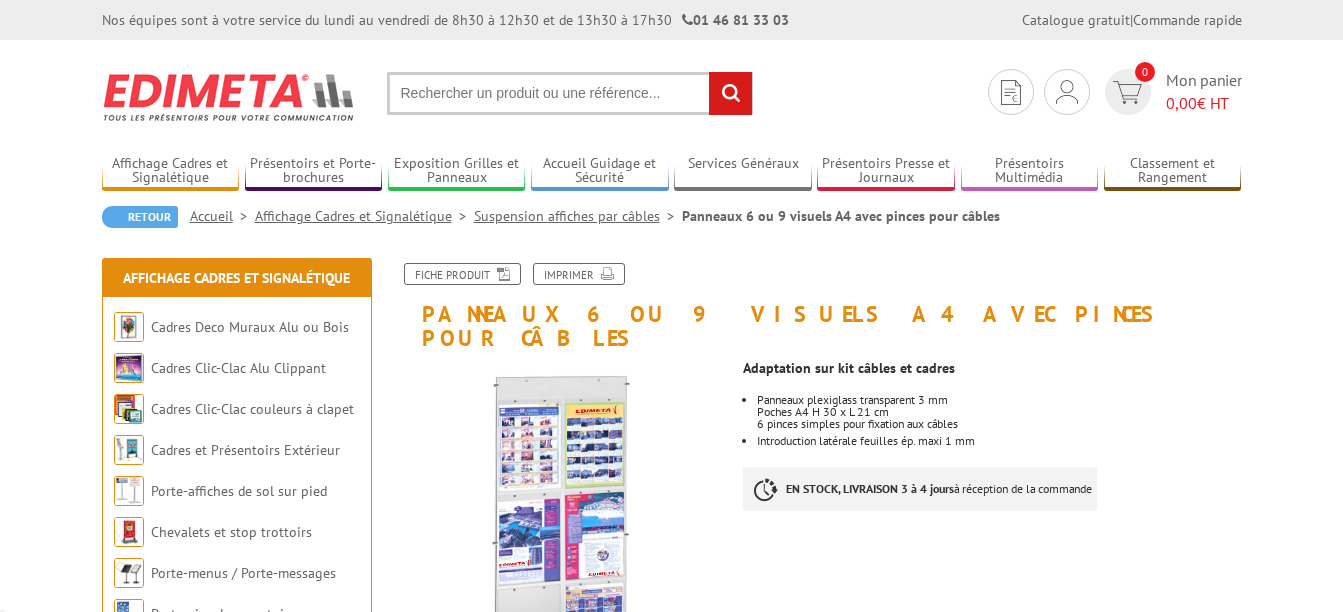 scroll, scrollTop: 0, scrollLeft: 0, axis: both 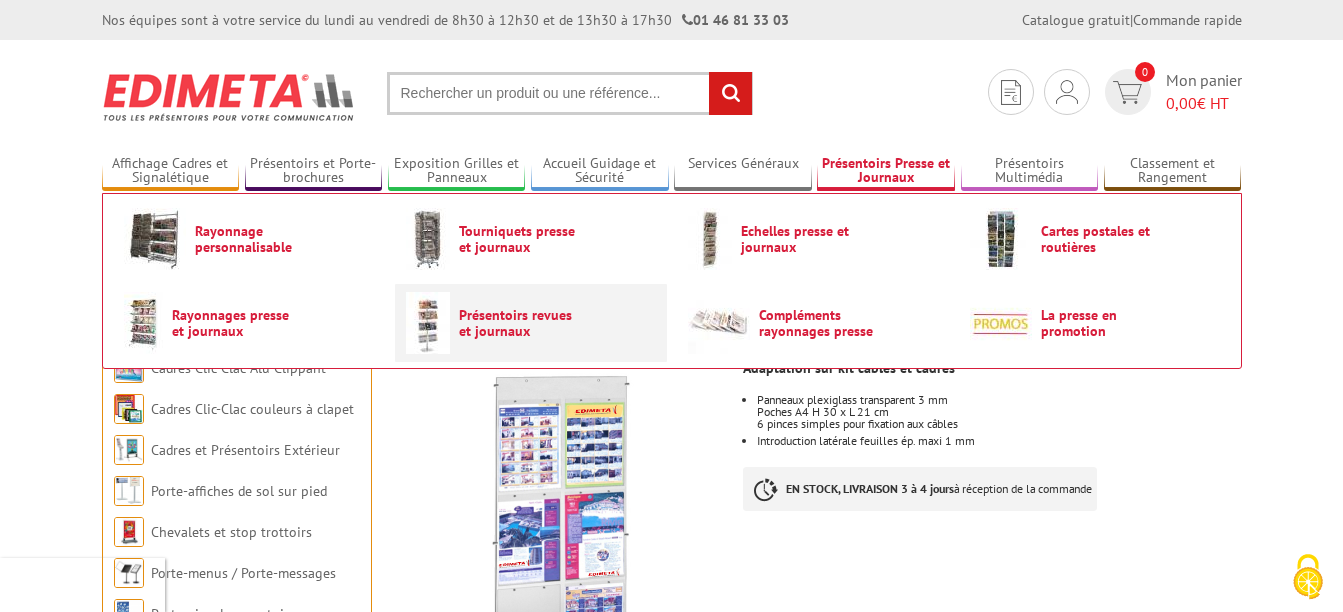 click on "Présentoirs revues et journaux" at bounding box center (531, 323) 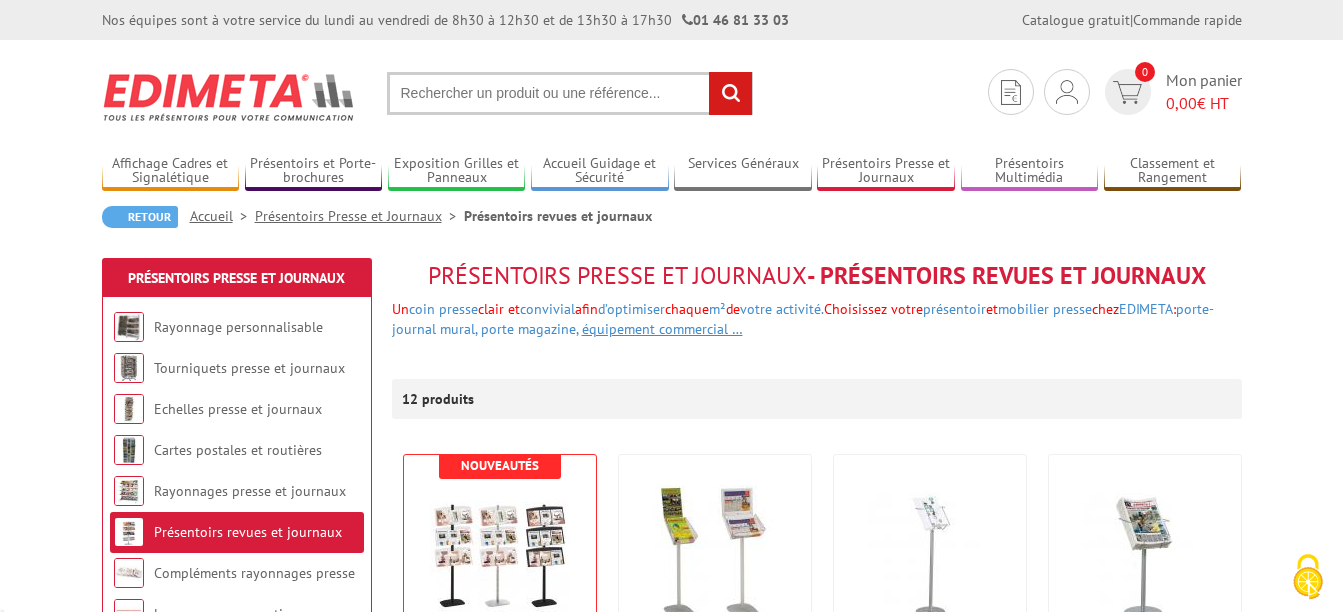 scroll, scrollTop: 0, scrollLeft: 0, axis: both 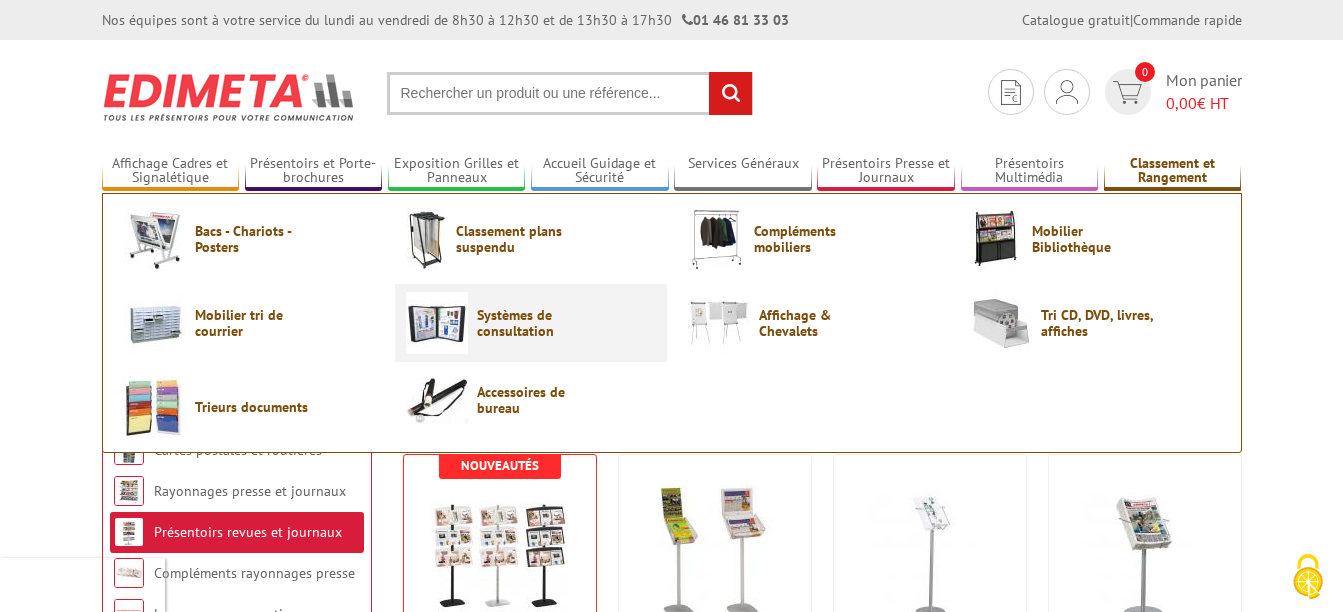 click on "Systèmes de consultation" at bounding box center [537, 323] 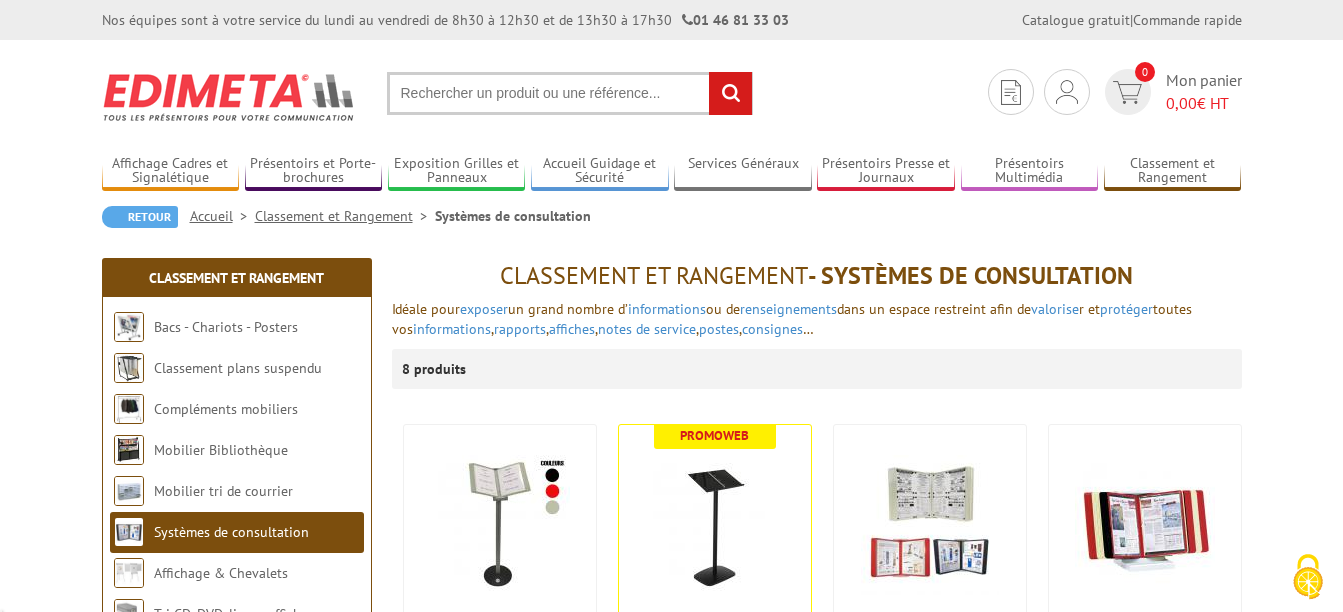 scroll, scrollTop: 0, scrollLeft: 0, axis: both 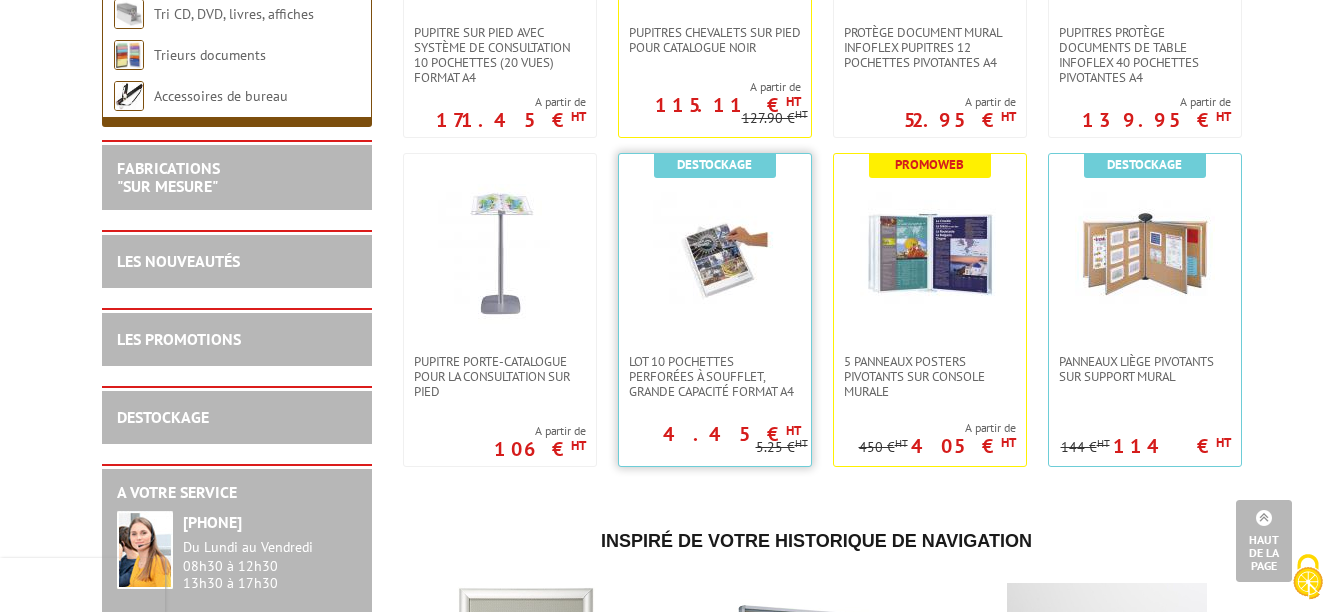 click at bounding box center [715, 254] 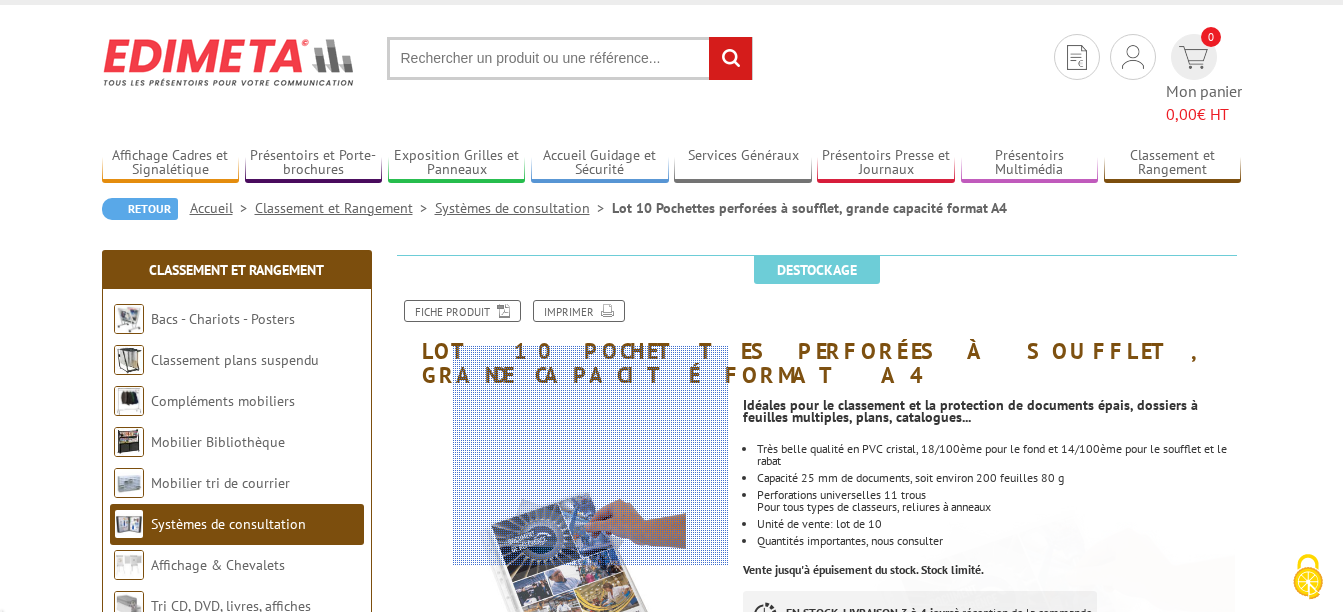 scroll, scrollTop: 200, scrollLeft: 0, axis: vertical 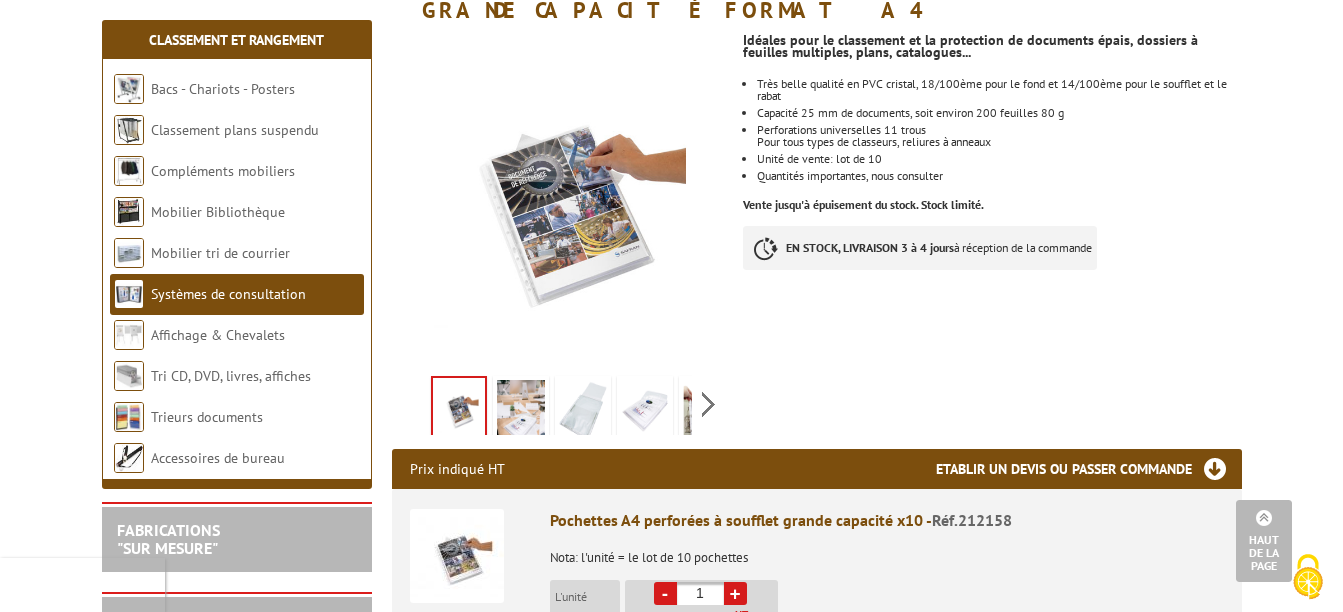 click at bounding box center (521, 411) 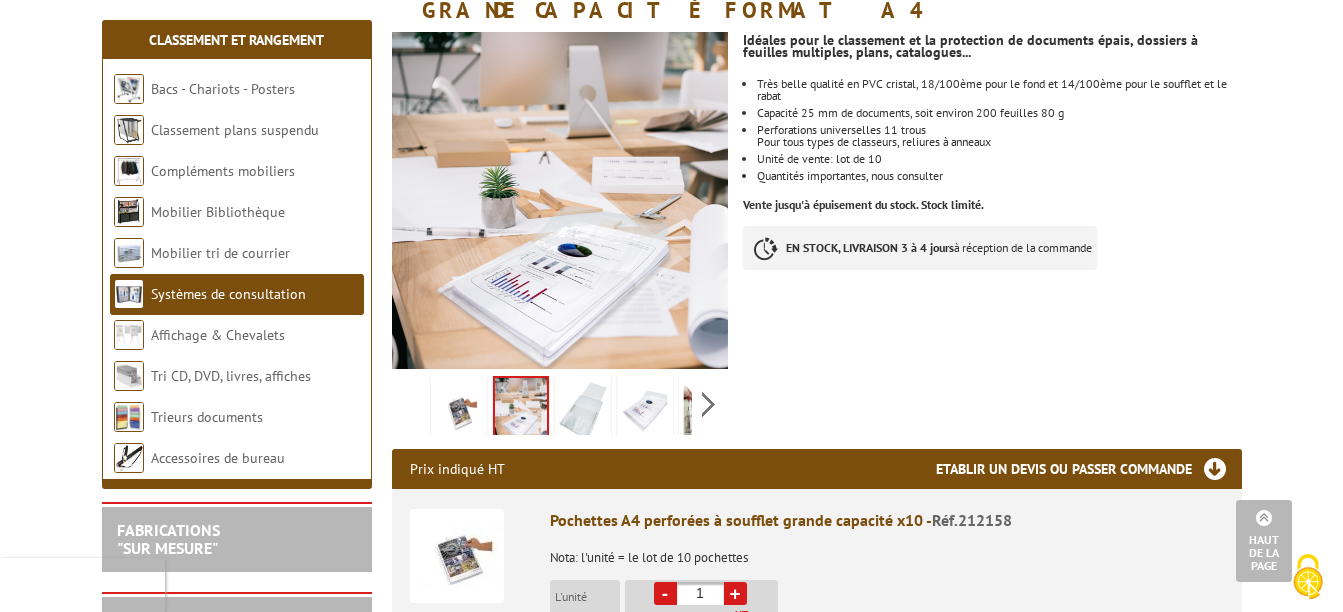click at bounding box center (583, 411) 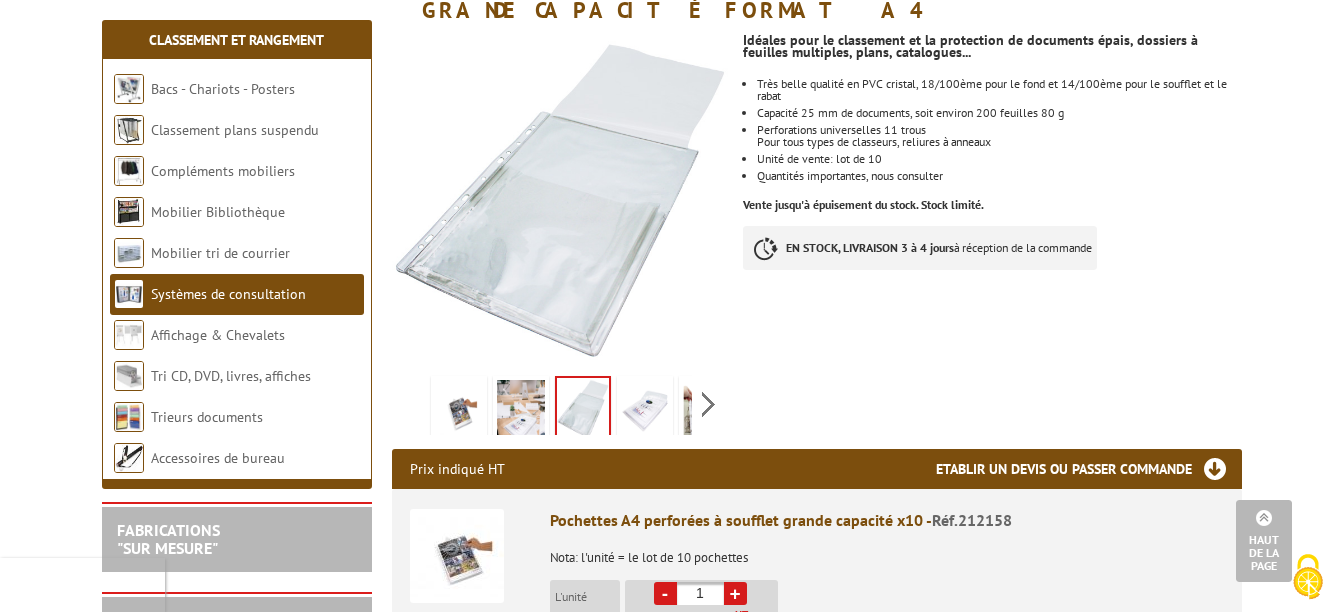 click at bounding box center [645, 411] 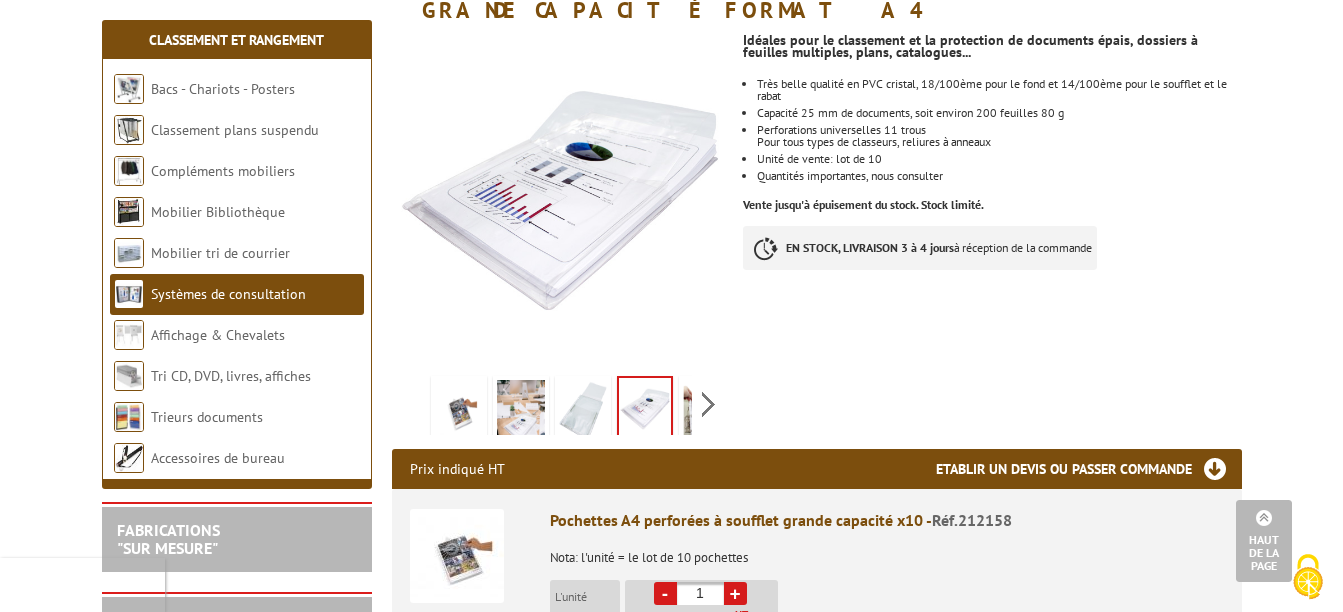 click at bounding box center (707, 411) 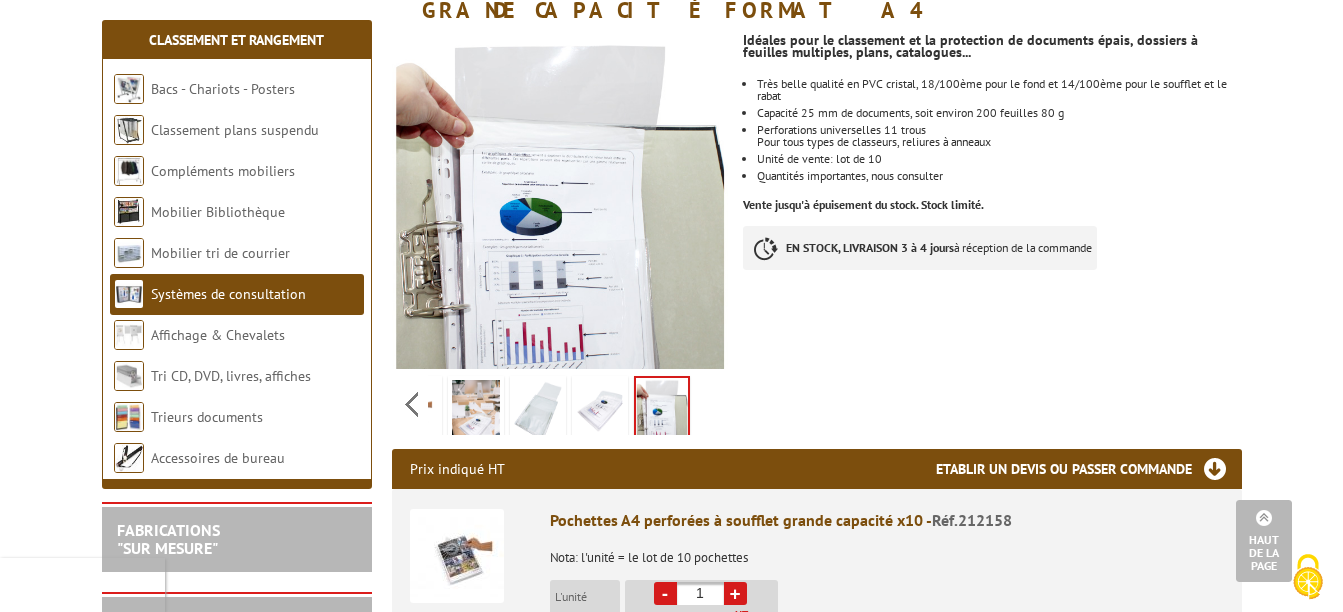 click at bounding box center (600, 404) 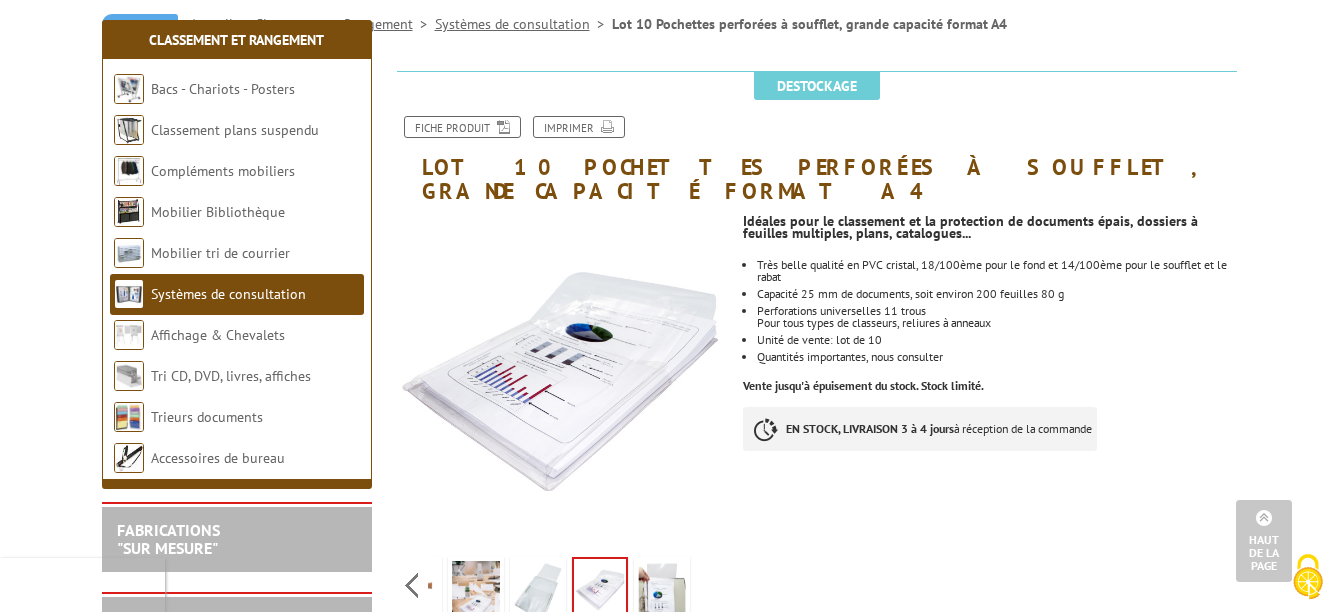 scroll, scrollTop: 200, scrollLeft: 0, axis: vertical 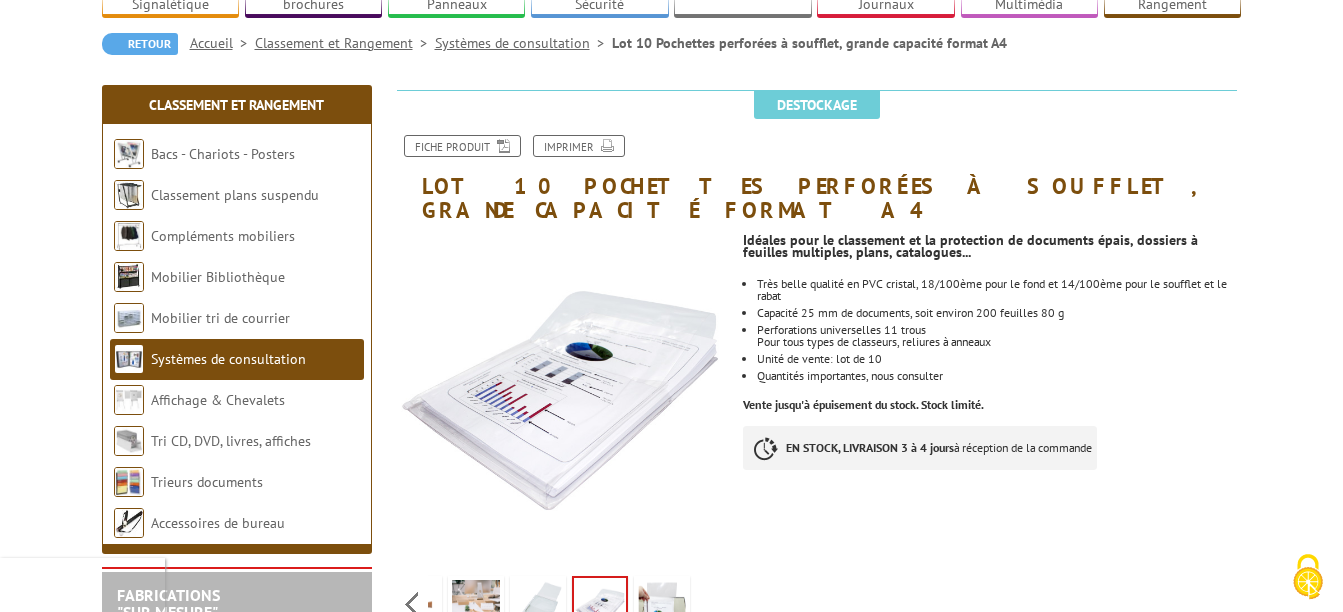 click on "Systèmes de consultation" at bounding box center [228, 359] 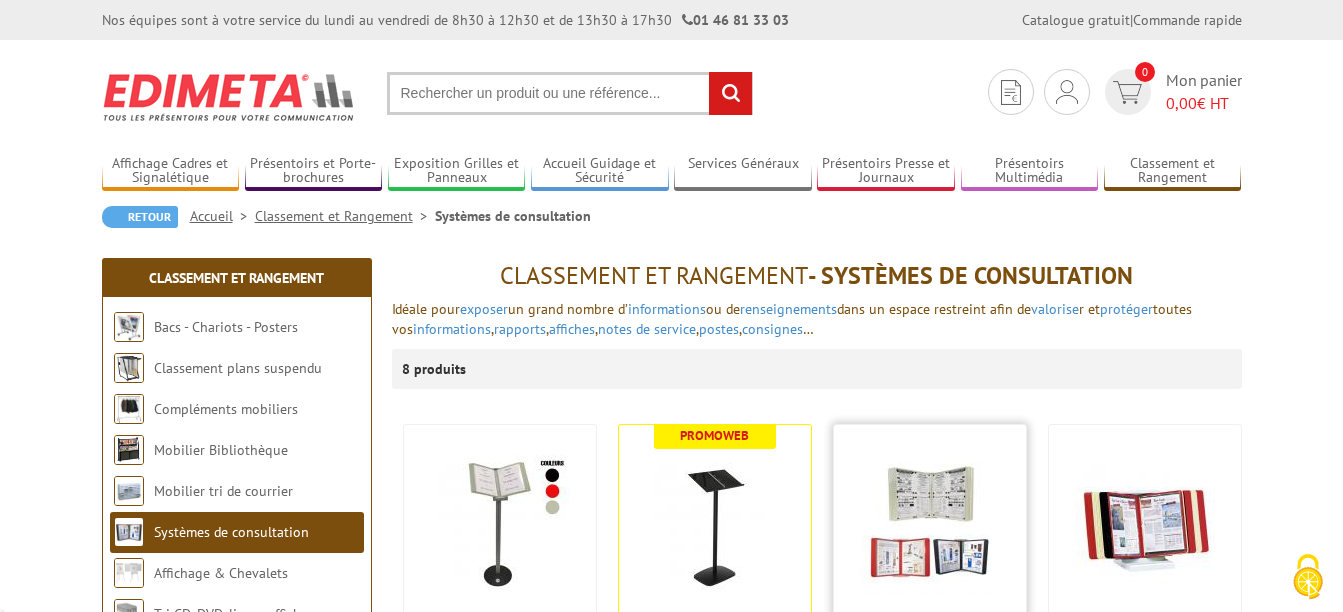 scroll, scrollTop: 0, scrollLeft: 0, axis: both 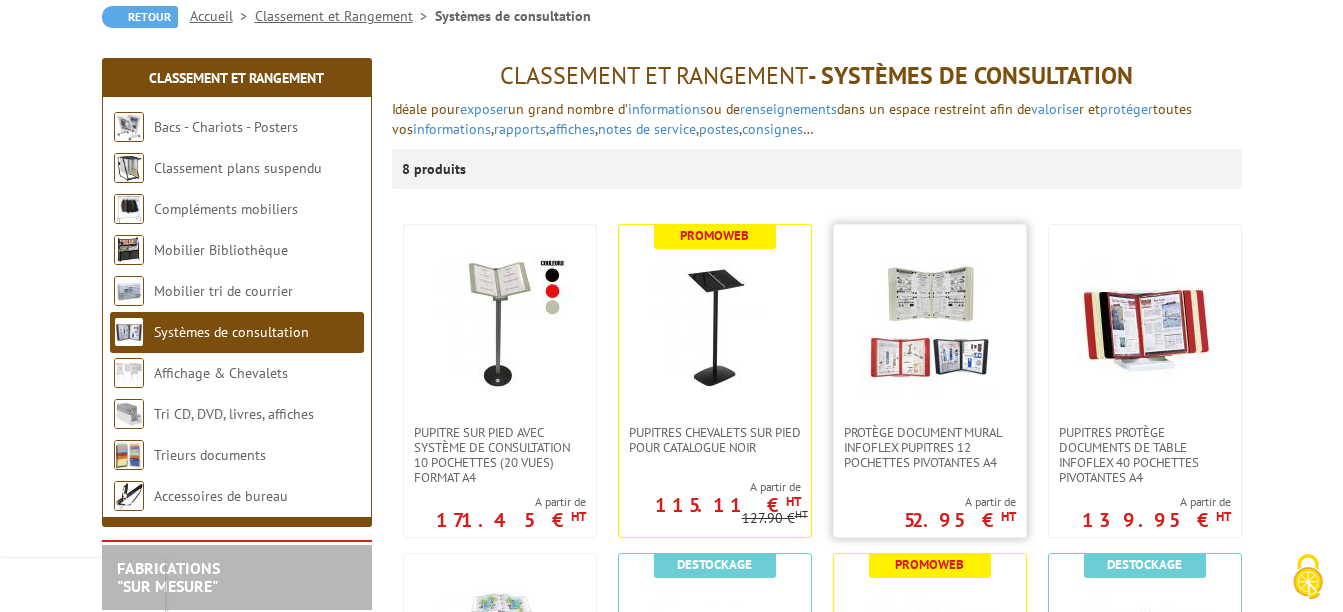 click at bounding box center [930, 325] 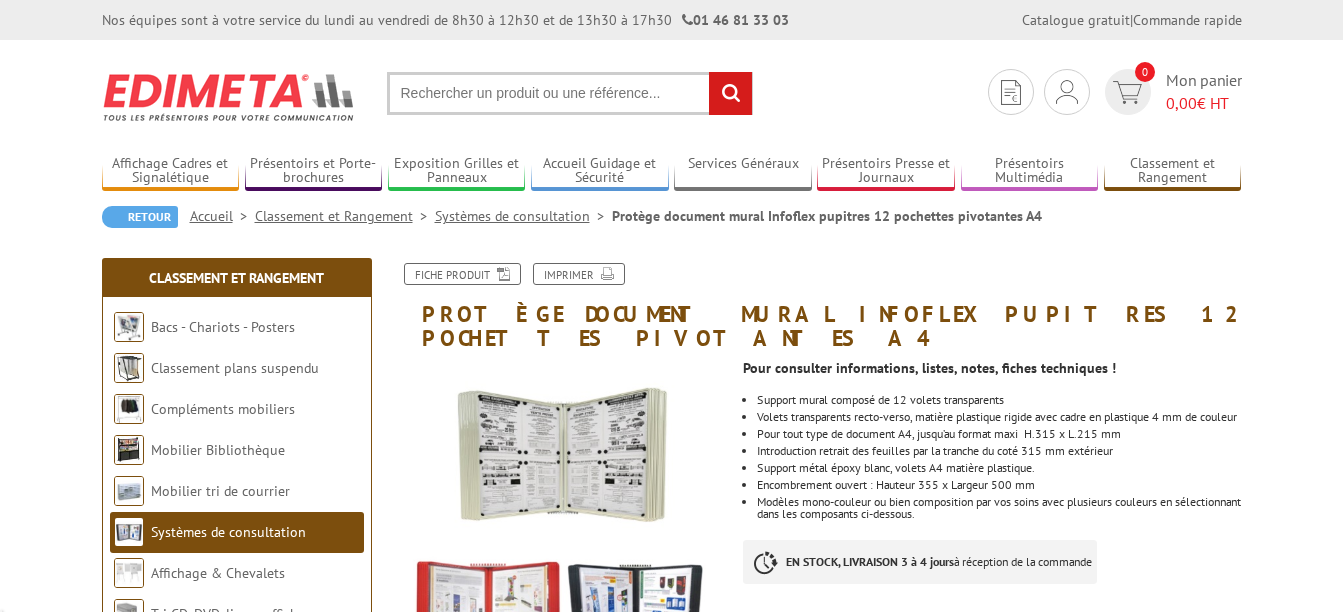 scroll, scrollTop: 0, scrollLeft: 0, axis: both 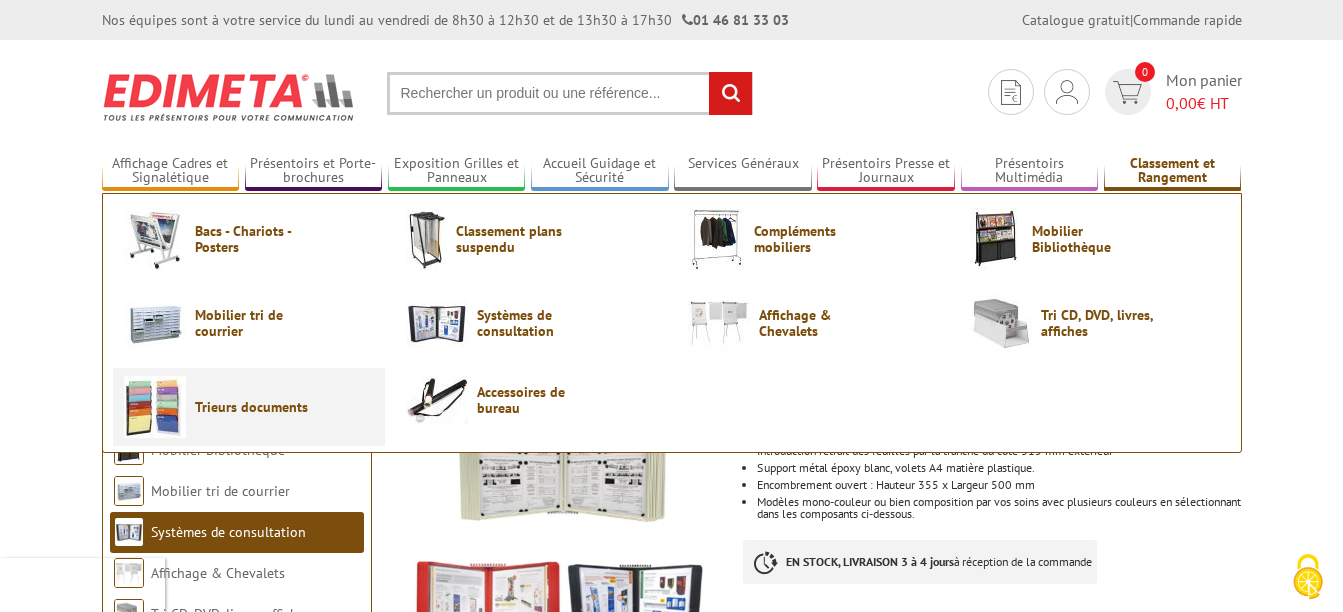 click on "Trieurs documents" at bounding box center (249, 407) 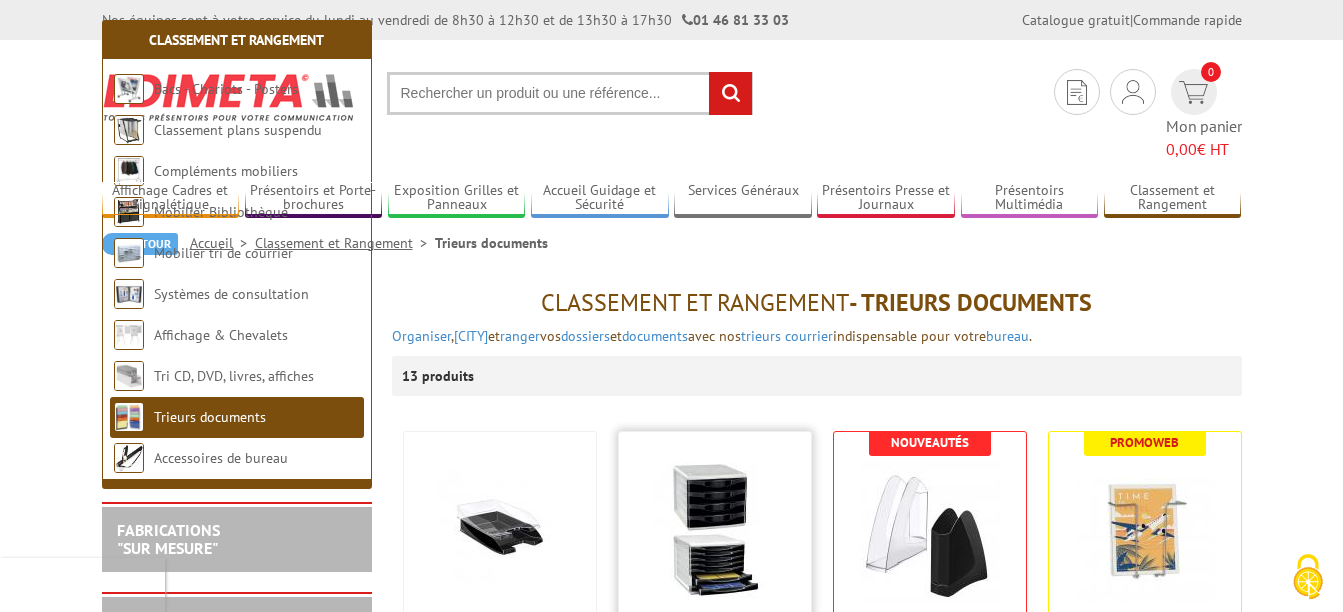 scroll, scrollTop: 300, scrollLeft: 0, axis: vertical 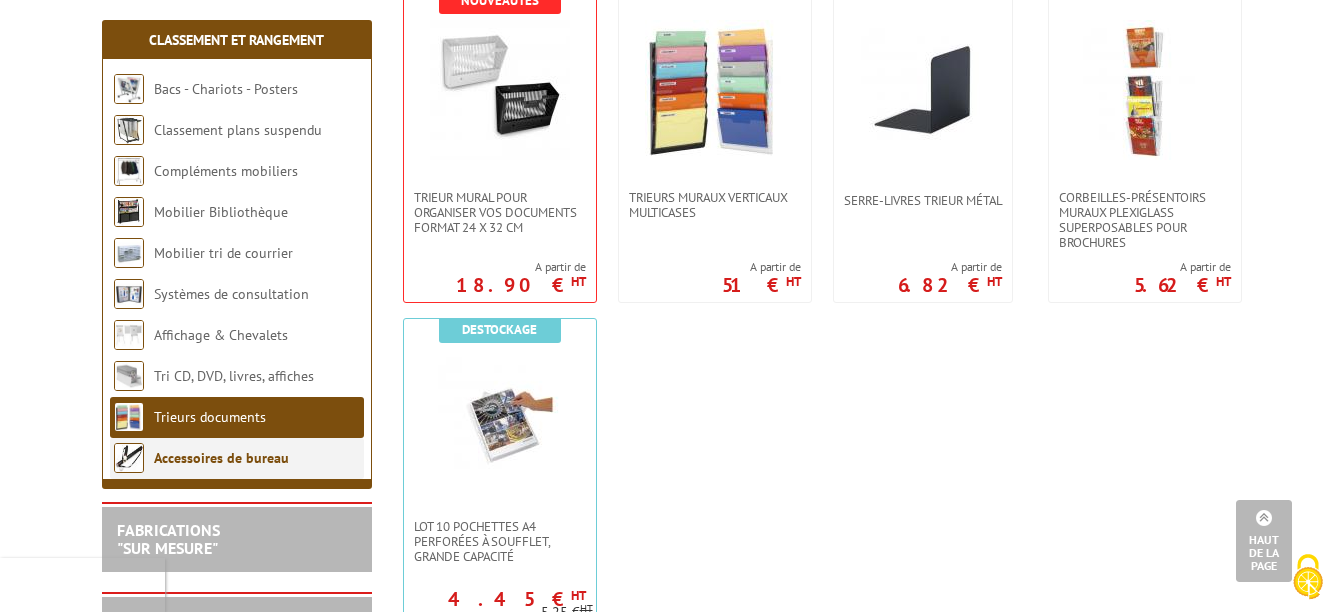 click on "Accessoires de bureau" at bounding box center (221, 458) 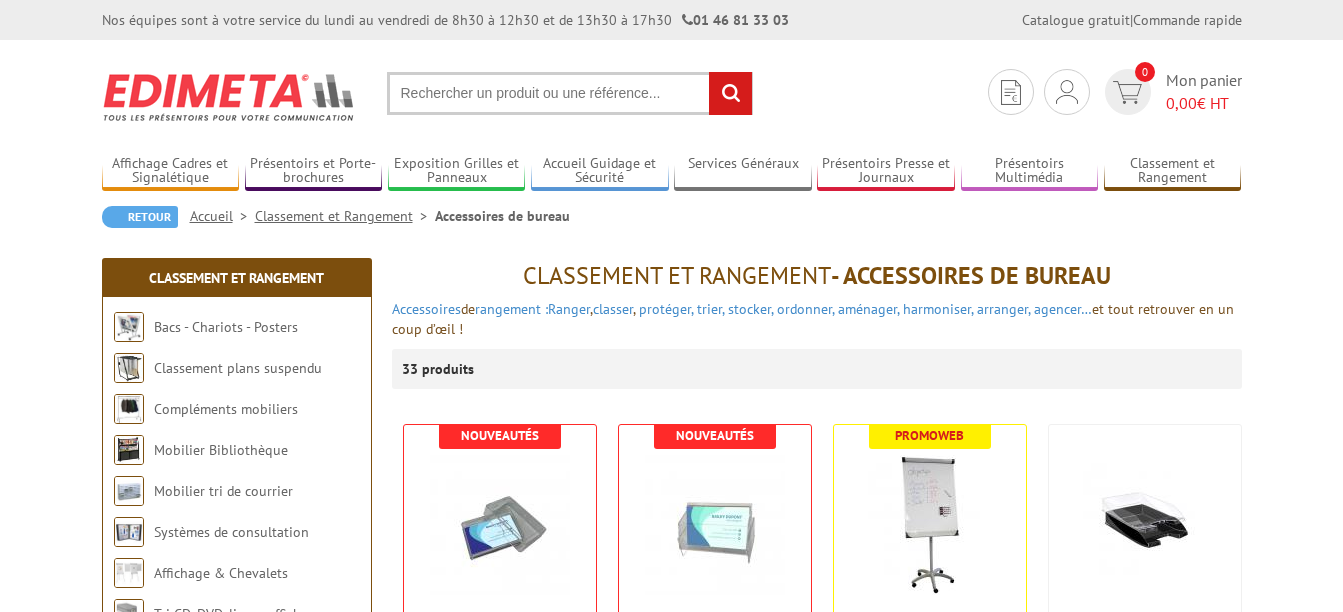 scroll, scrollTop: 0, scrollLeft: 0, axis: both 